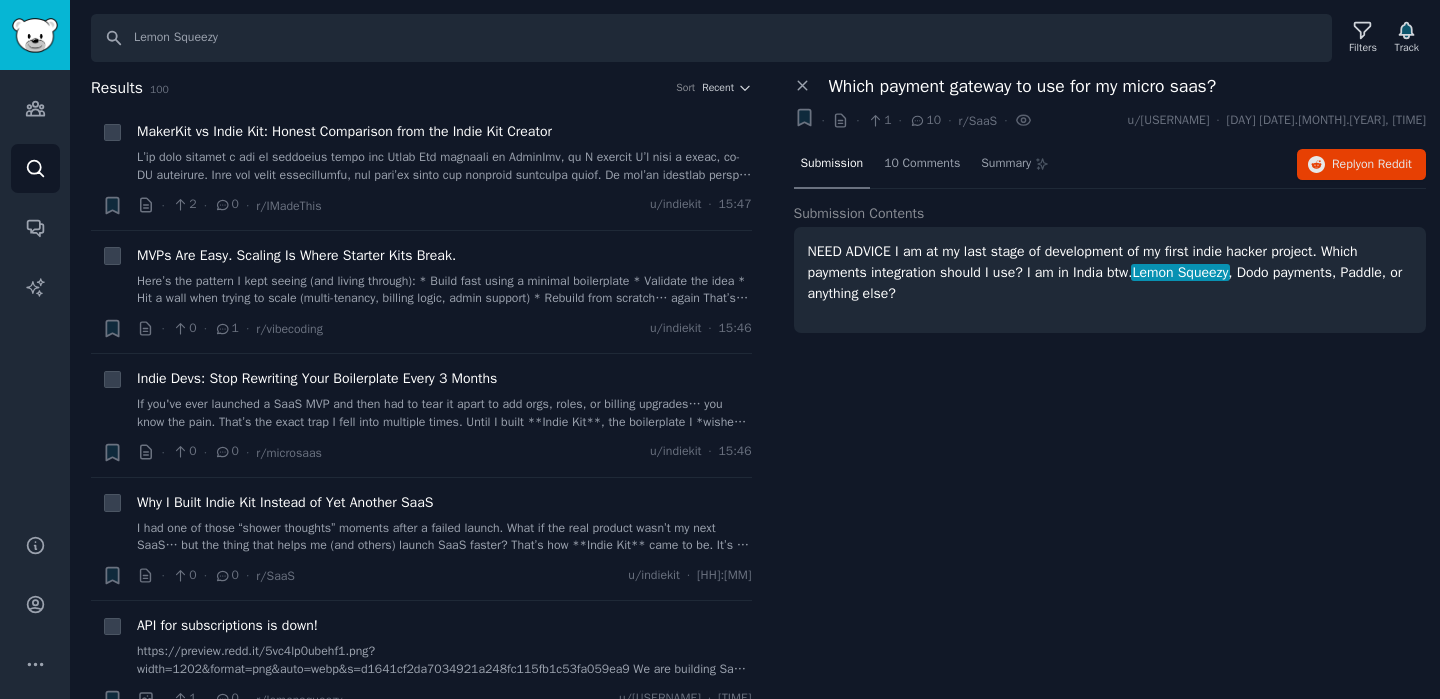 scroll, scrollTop: 0, scrollLeft: 0, axis: both 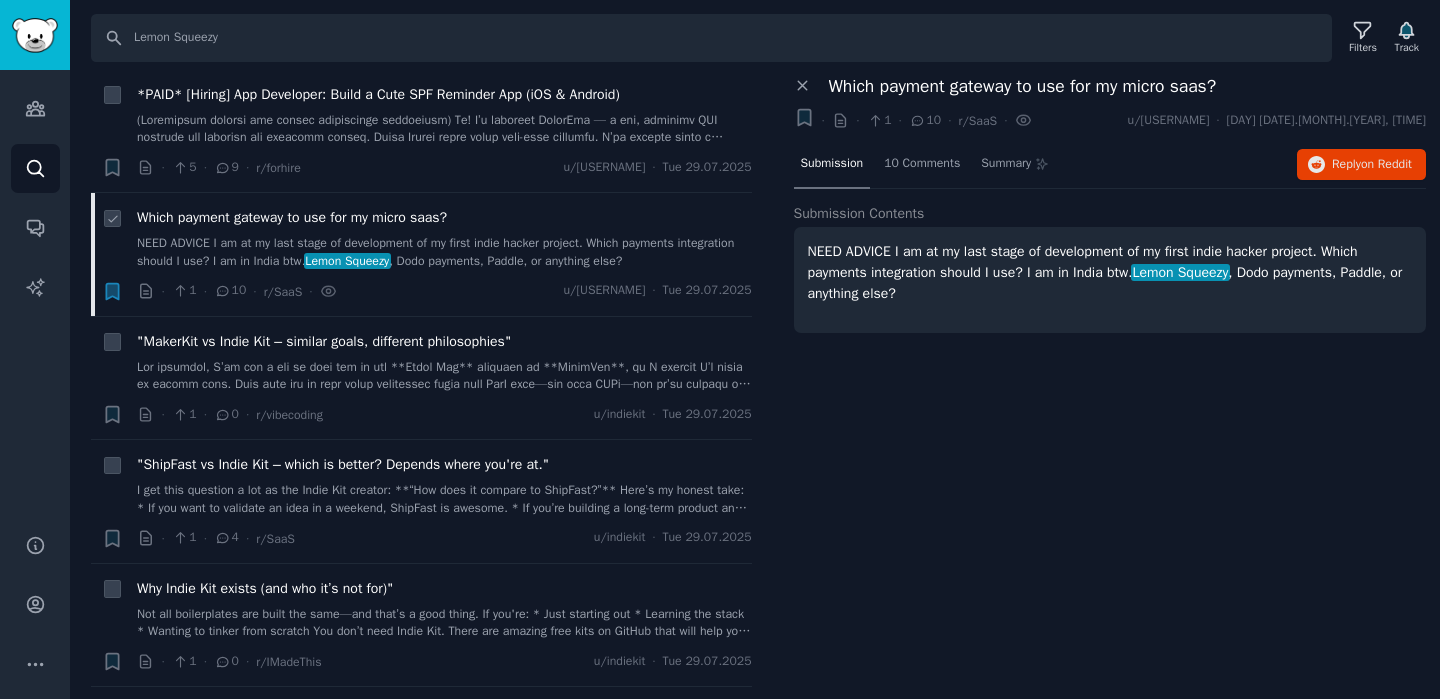 click on "NEED ADVICE
I am at my last stage of development of my first indie hacker project.
Which payments integration should I use? I am in India btw.
Lemon Squeezy , Dodo payments, Paddle, or anything else?" at bounding box center [444, 252] 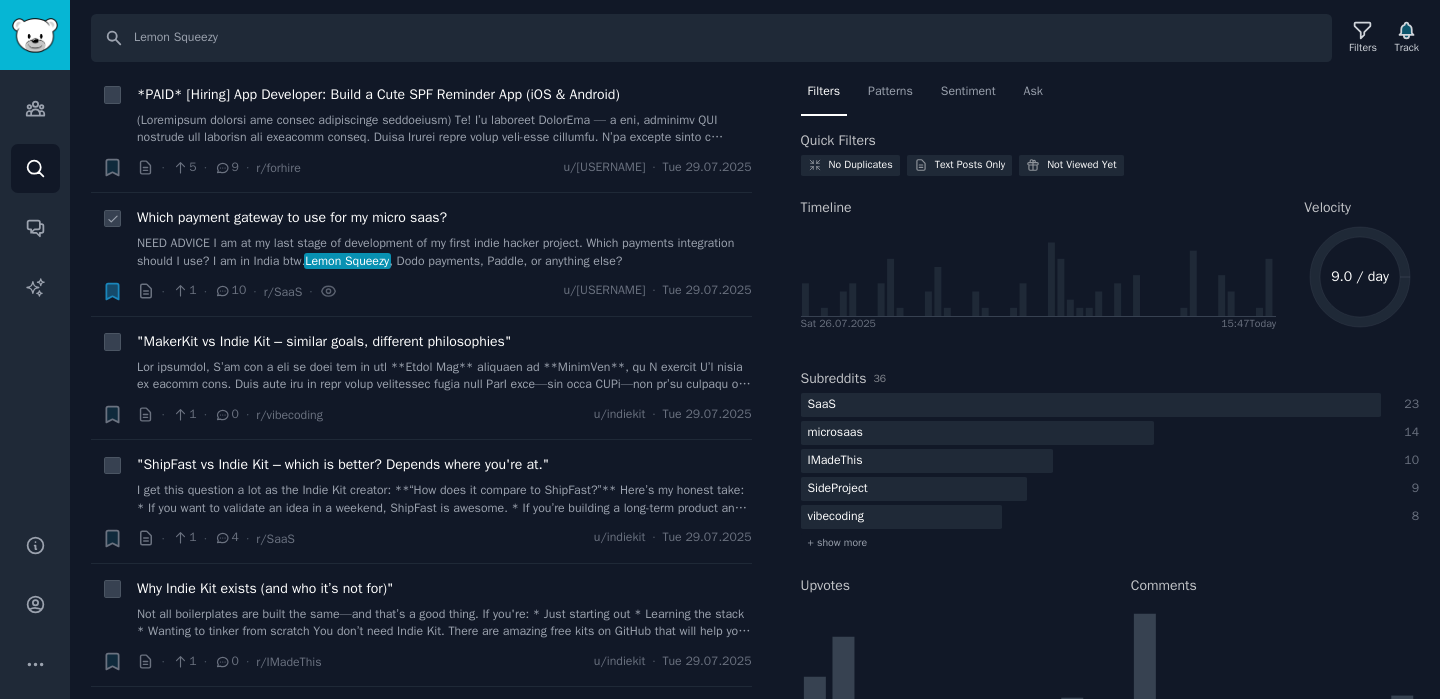 click on "NEED ADVICE
I am at my last stage of development of my first indie hacker project.
Which payments integration should I use? I am in India btw.
Lemon Squeezy , Dodo payments, Paddle, or anything else?" at bounding box center (444, 252) 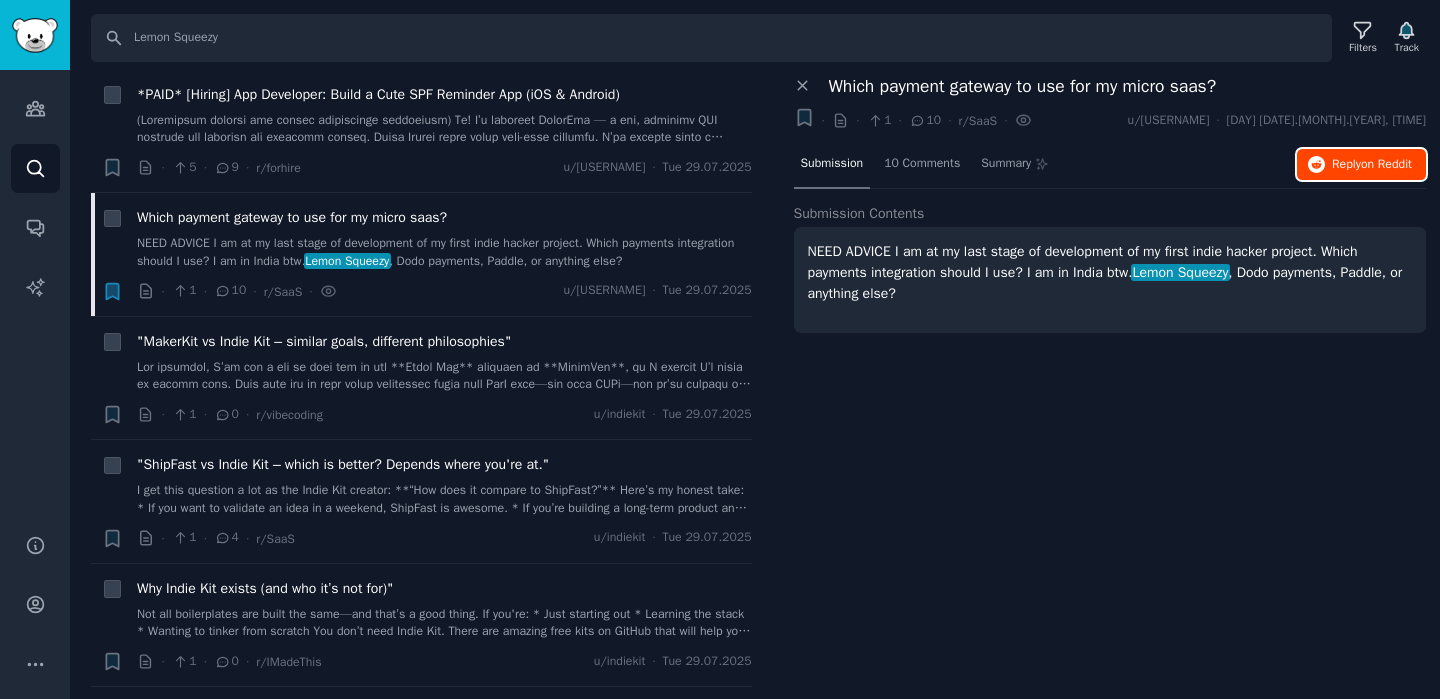 click on "on Reddit" at bounding box center (1386, 164) 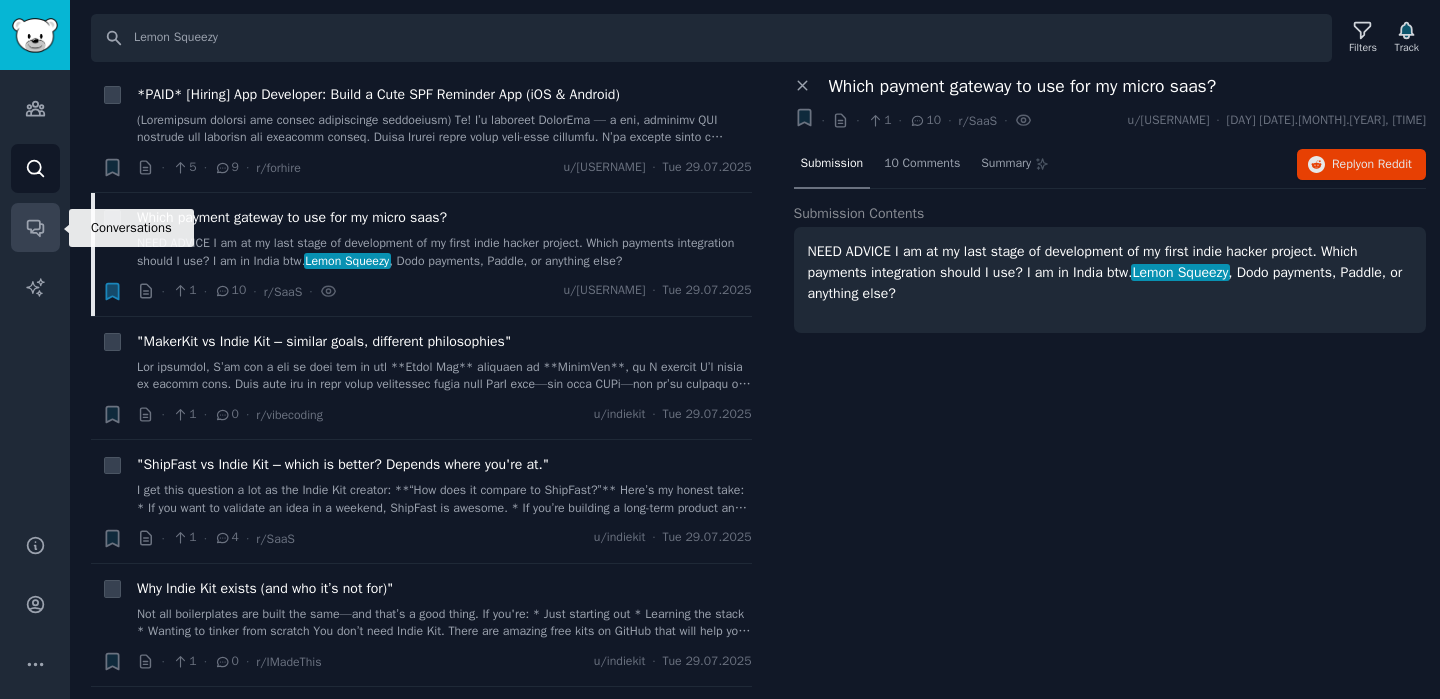 click 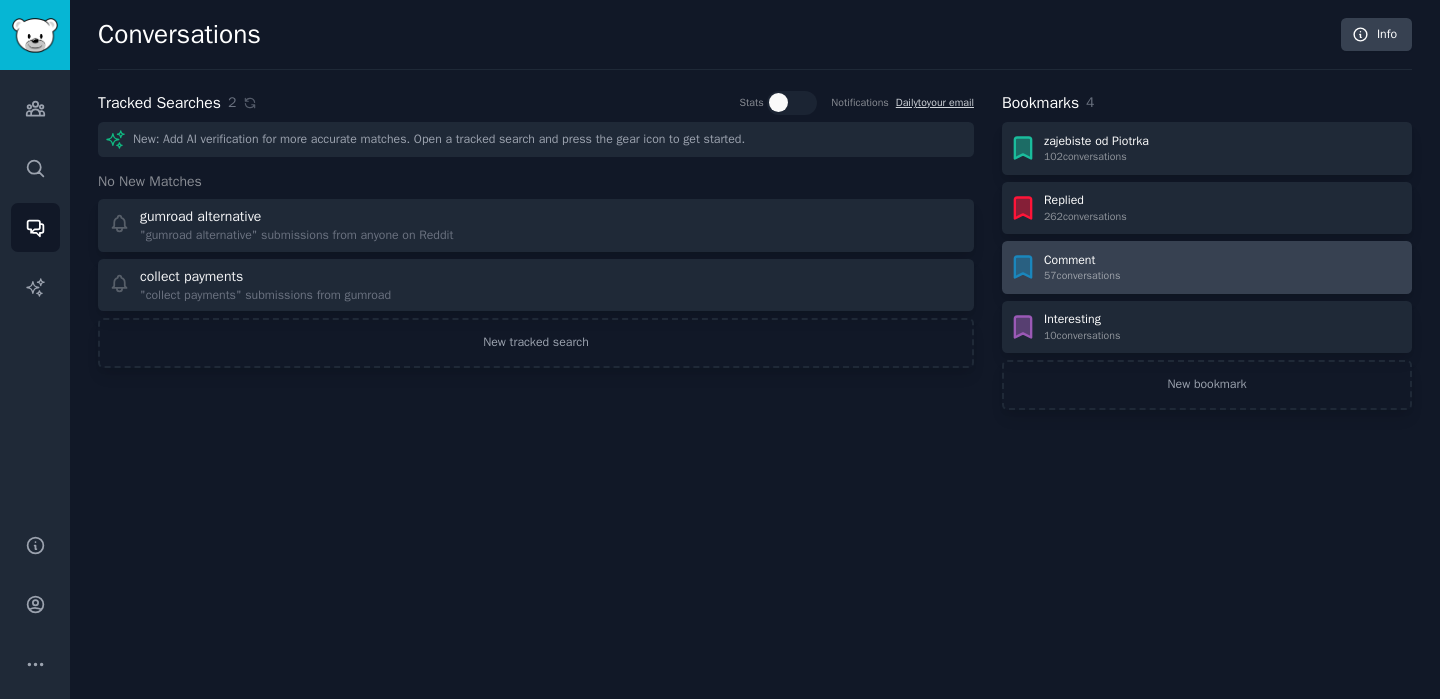 click on "Comment 57  conversation s" at bounding box center [1207, 267] 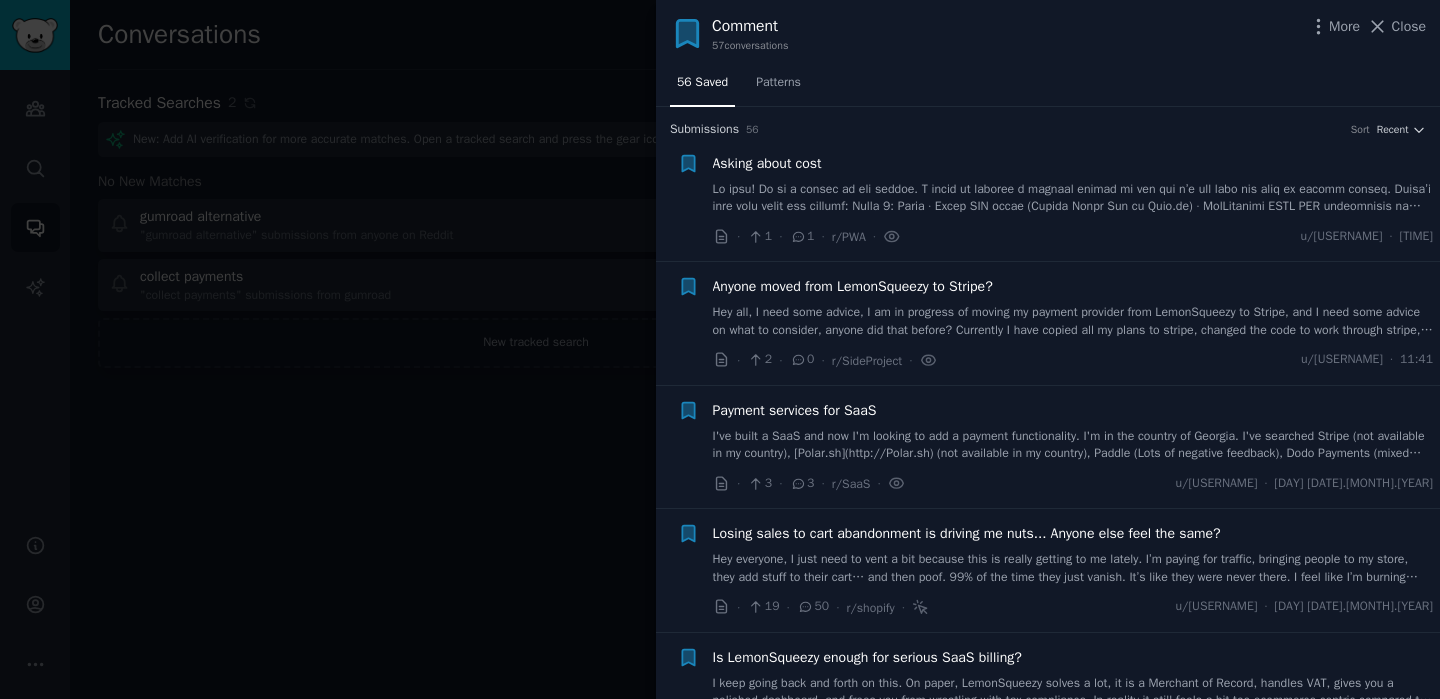 click on "Hey all, I need some advice, I am in progress of moving my payment provider from LemonSqueezy to Stripe, and I need some advice on what to consider, anyone did that before?
Currently I have copied all my plans to stripe, changed the code to work through stripe, checking subscriptions etc. now waiting for Lemon to copy all my customers data to my Stripe account to do final polishing and testing.
Anything else I need to know?" at bounding box center (1073, 321) 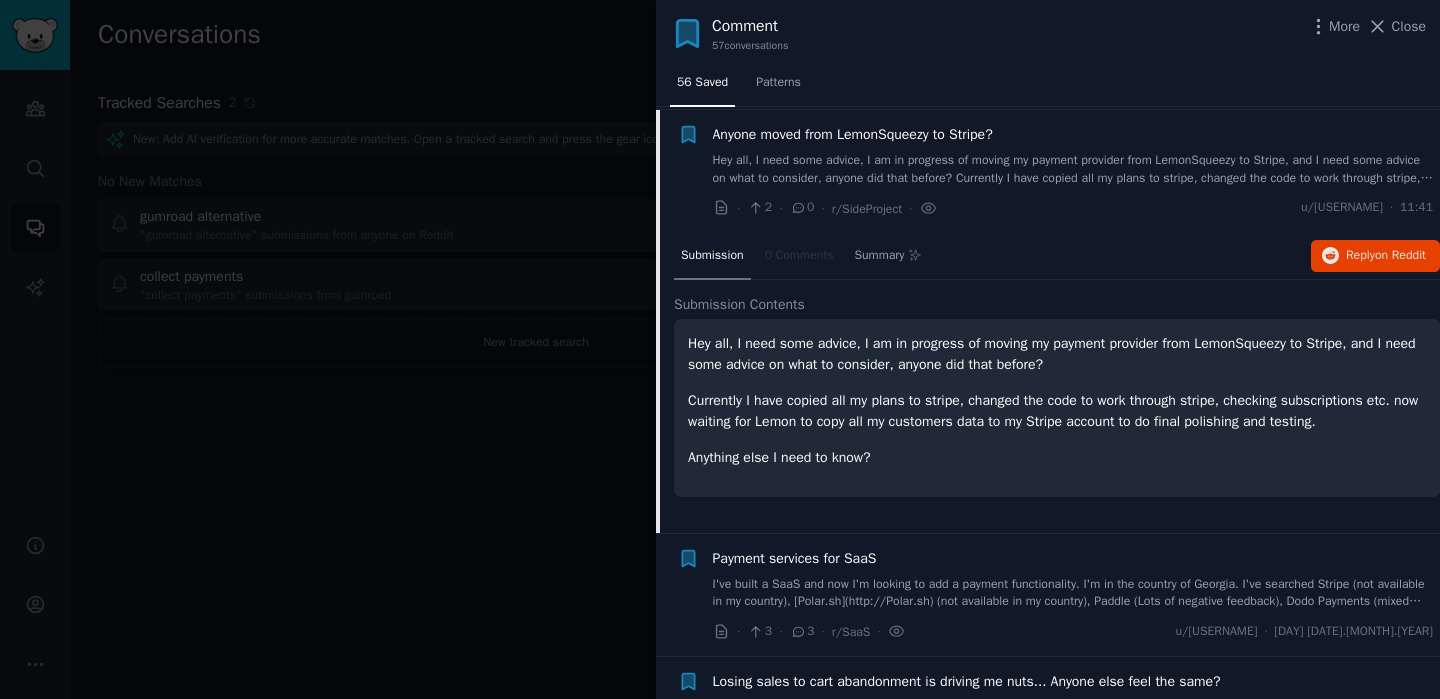 scroll, scrollTop: 155, scrollLeft: 0, axis: vertical 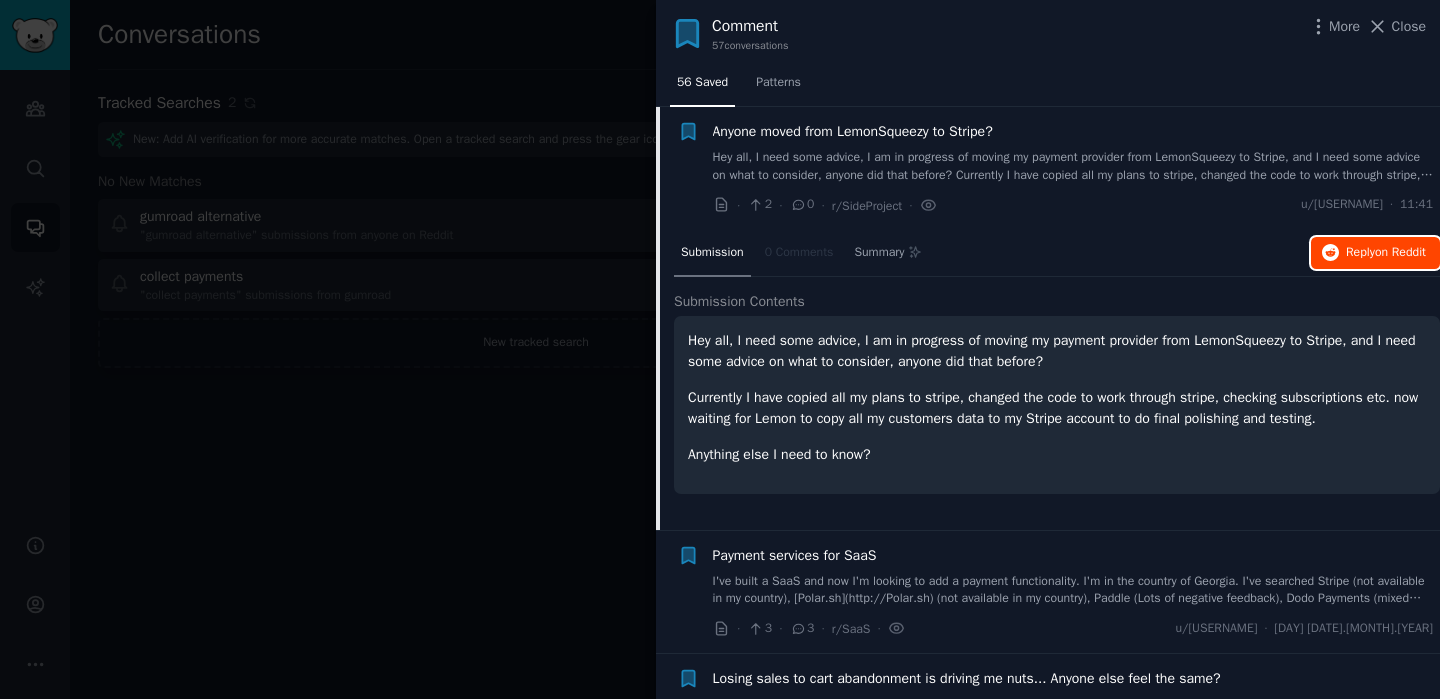 click 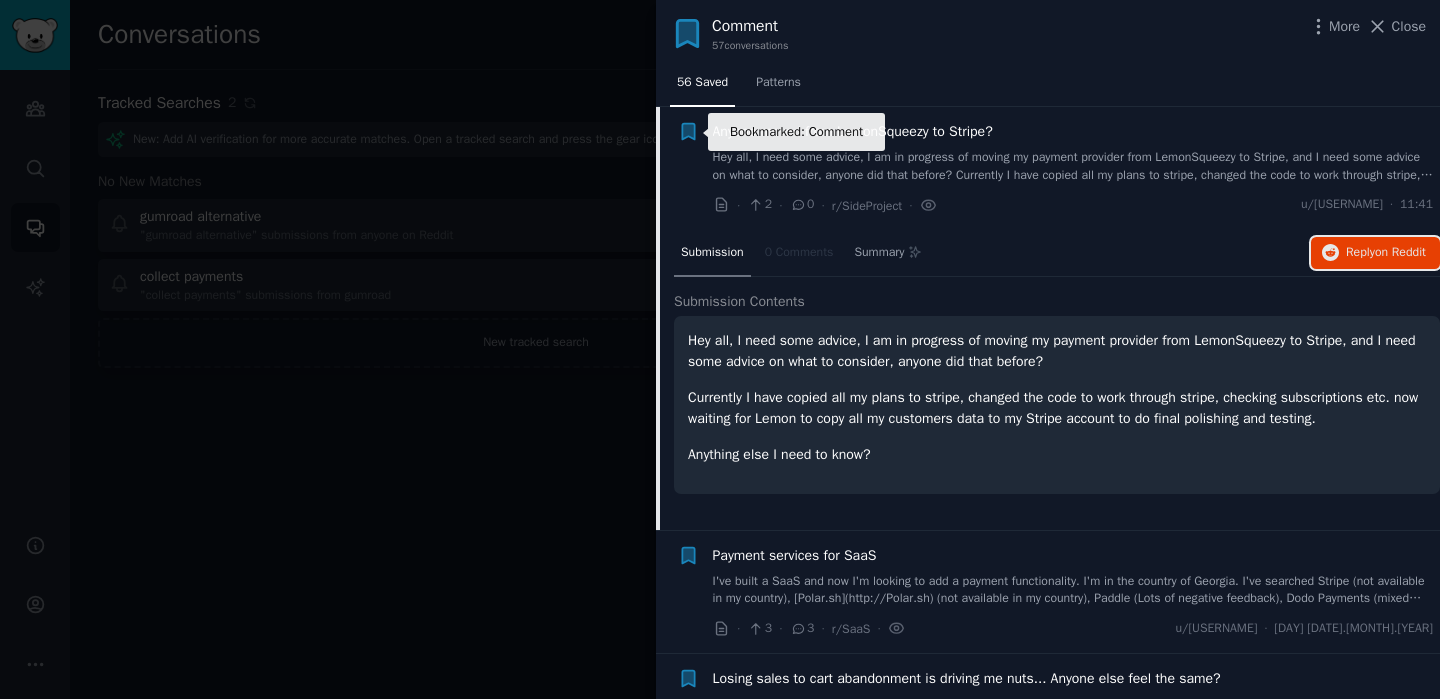 click 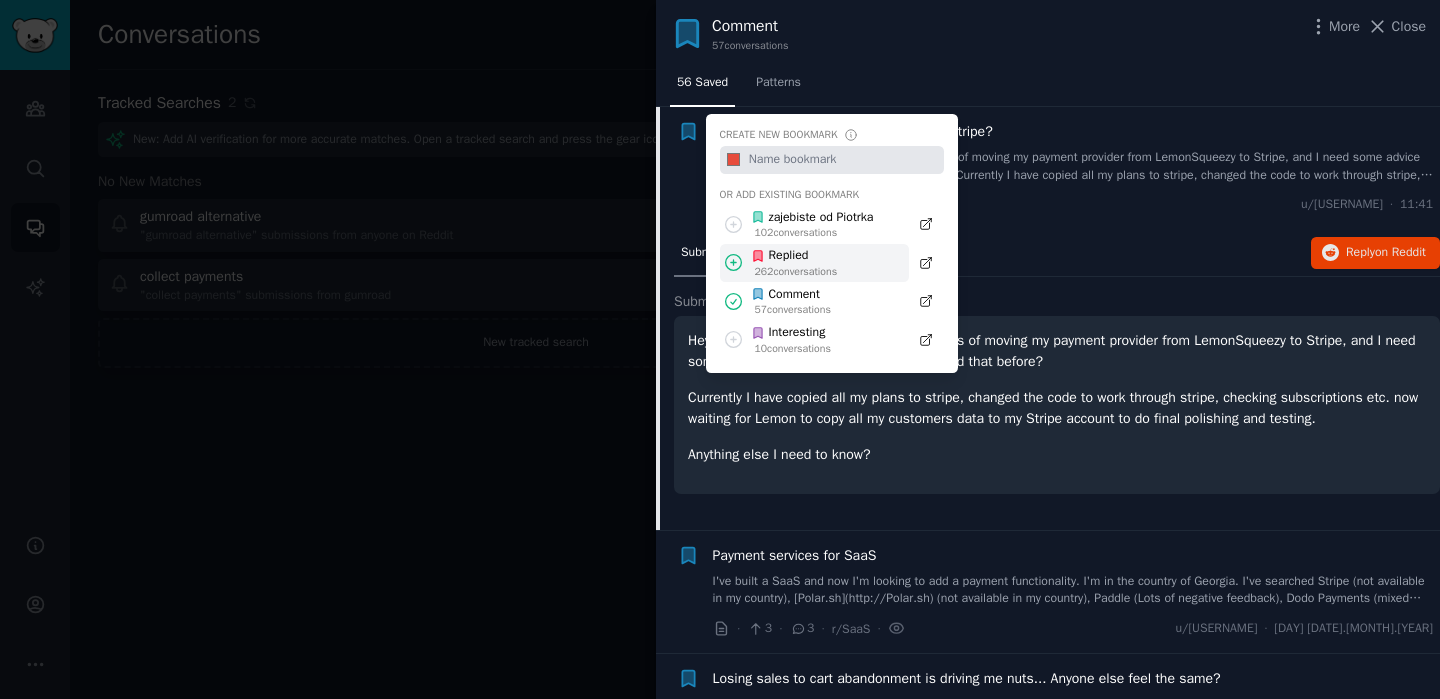 click 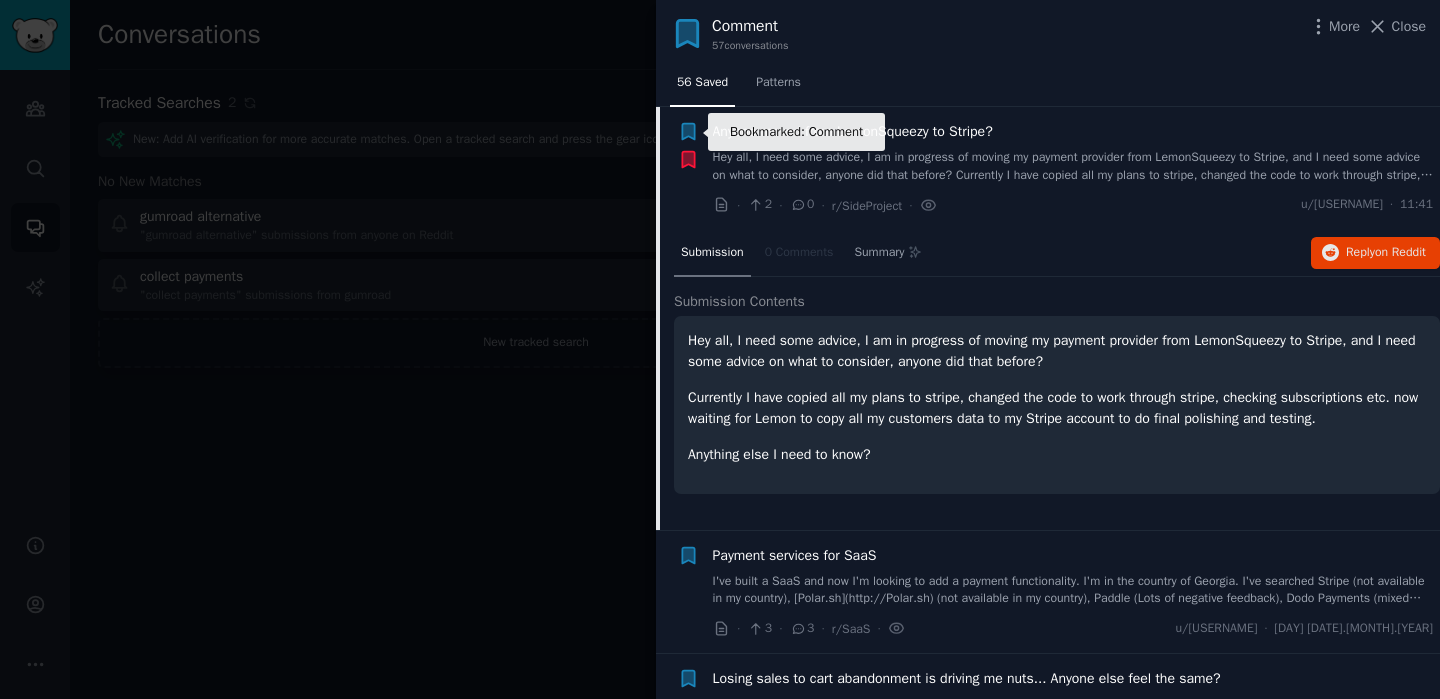 click 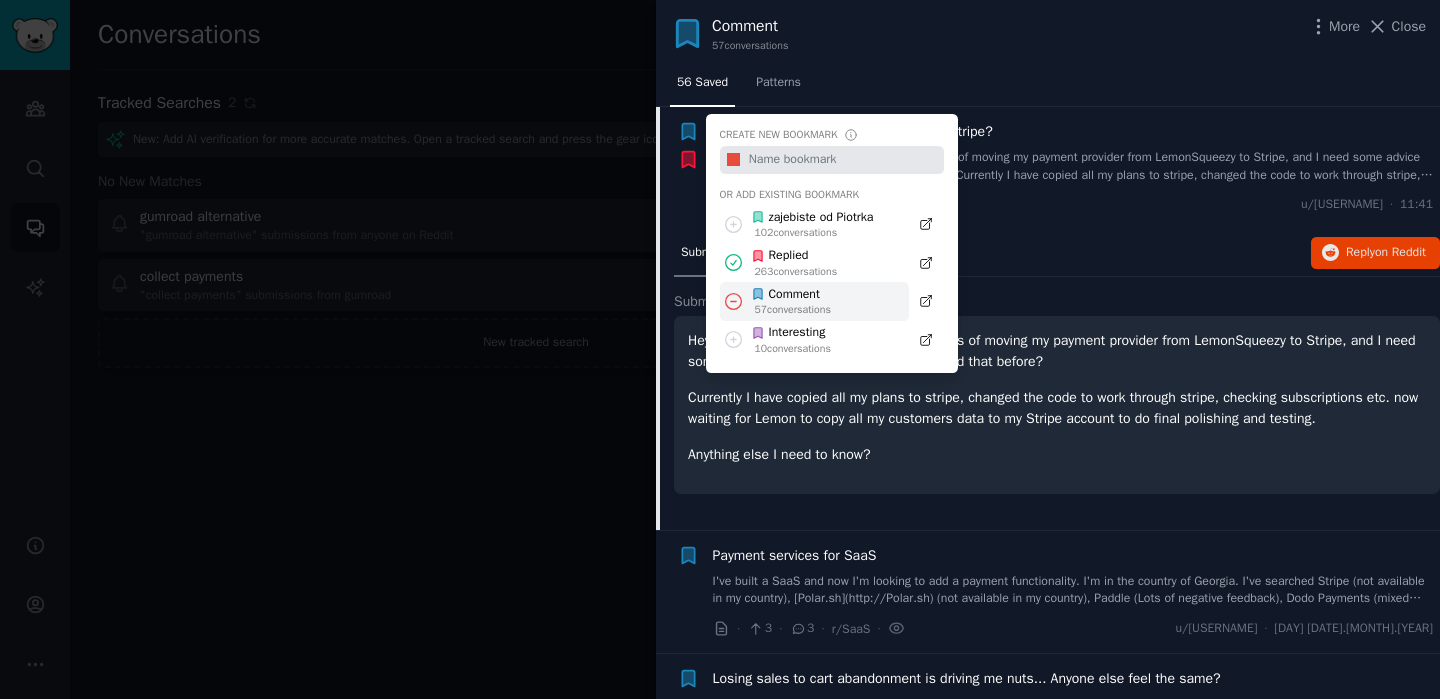 click 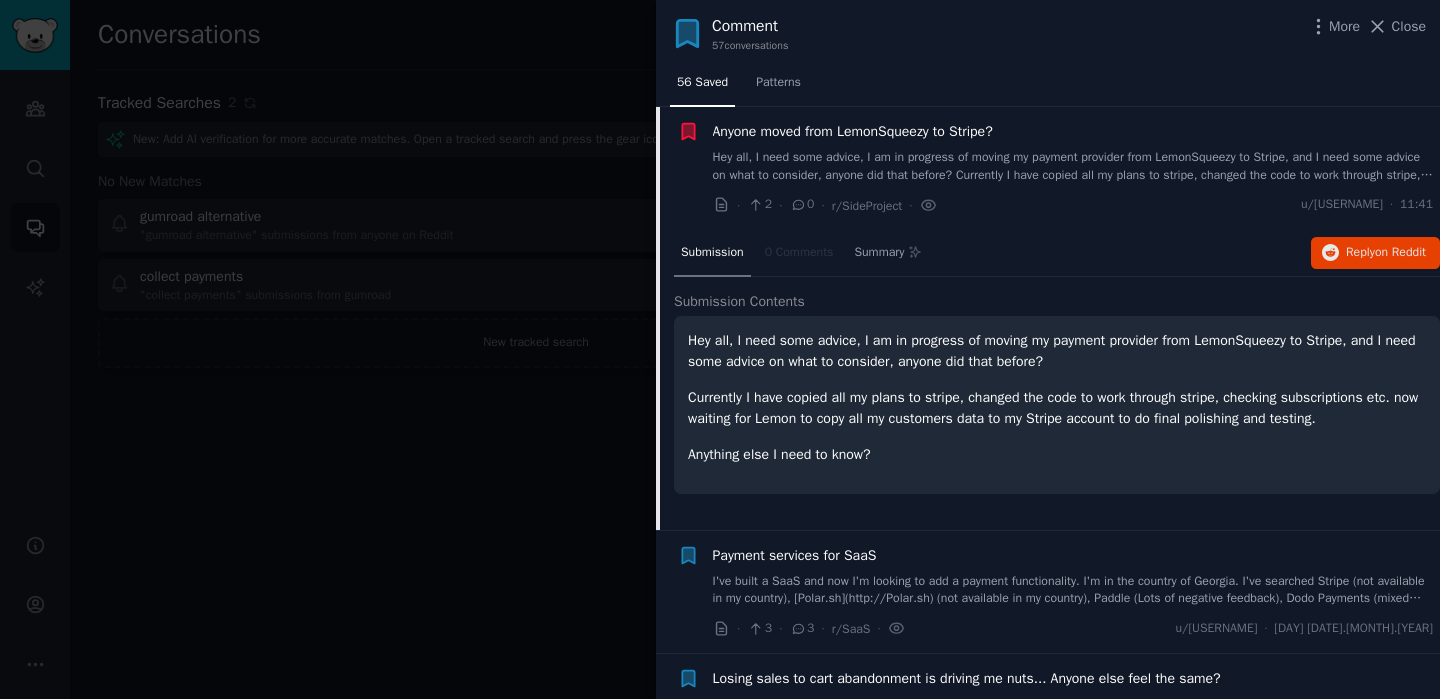 click on "Hey all, I need some advice, I am in progress of moving my payment provider from LemonSqueezy to Stripe, and I need some advice on what to consider, anyone did that before?
Currently I have copied all my plans to stripe, changed the code to work through stripe, checking subscriptions etc. now waiting for Lemon to copy all my customers data to my Stripe account to do final polishing and testing.
Anything else I need to know?" at bounding box center [1073, 166] 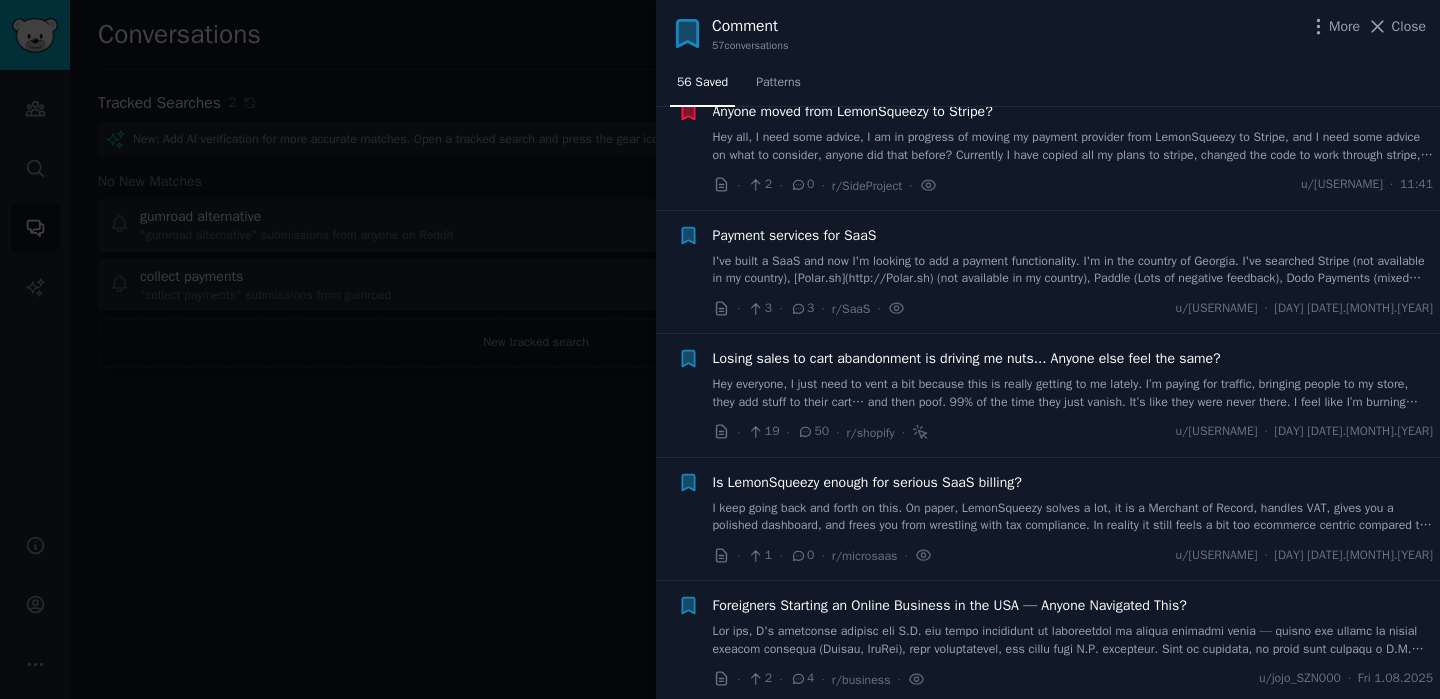 scroll, scrollTop: 187, scrollLeft: 0, axis: vertical 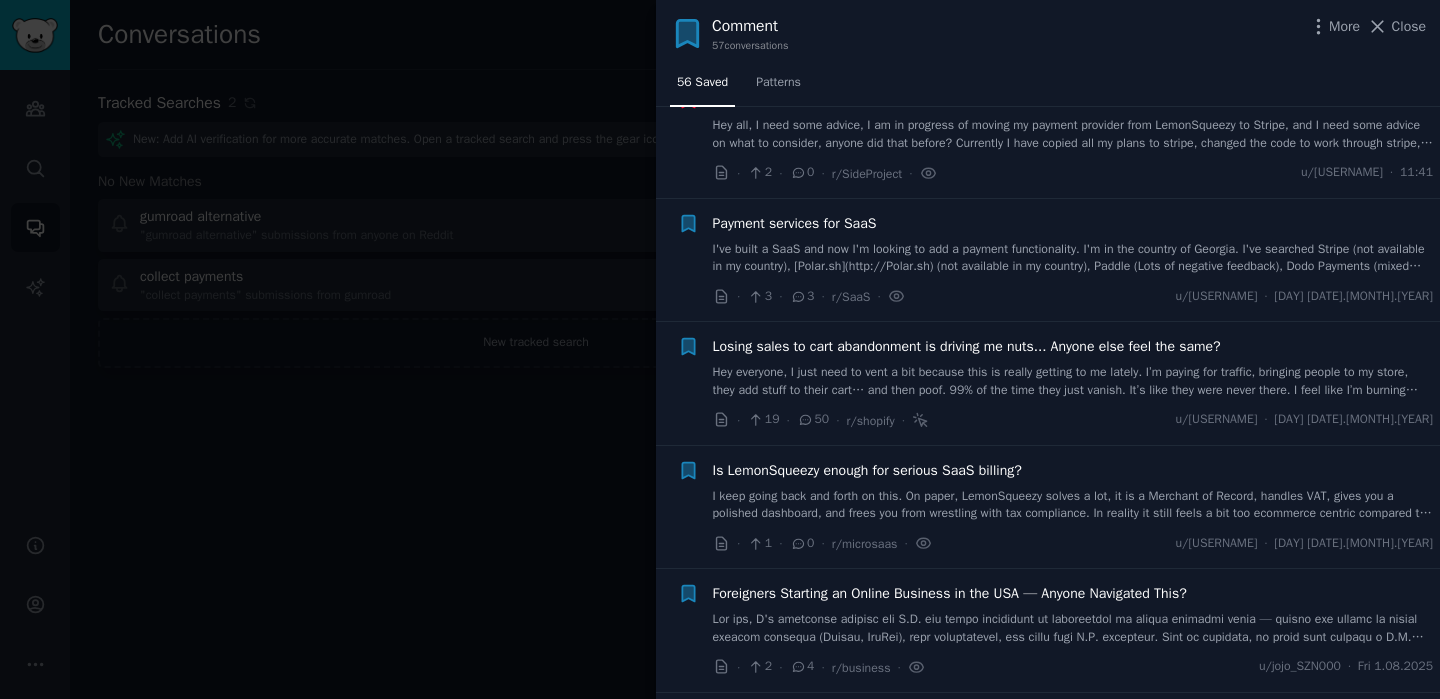 click on "Hey everyone,
I just need to vent a bit because this is really getting to me lately.
I’m paying for traffic, bringing people to my store, they add stuff to their cart… and then poof. 99% of the time they just vanish. It’s like they were never there. I feel like I’m burning money every day.
I’ve tried everything: automated emails, discounts, popups, even called a few customers… but honestly, nothing seems to work consistently or only works once.
Has anyone here actually managed to improve this? Any strategy, tool, or personal approach that really made a difference and wasn’t just more of the same old stuff?
Would love to hear your pain or any wins — starting to wonder if it’s just me!
Thanks!" at bounding box center (1073, 381) 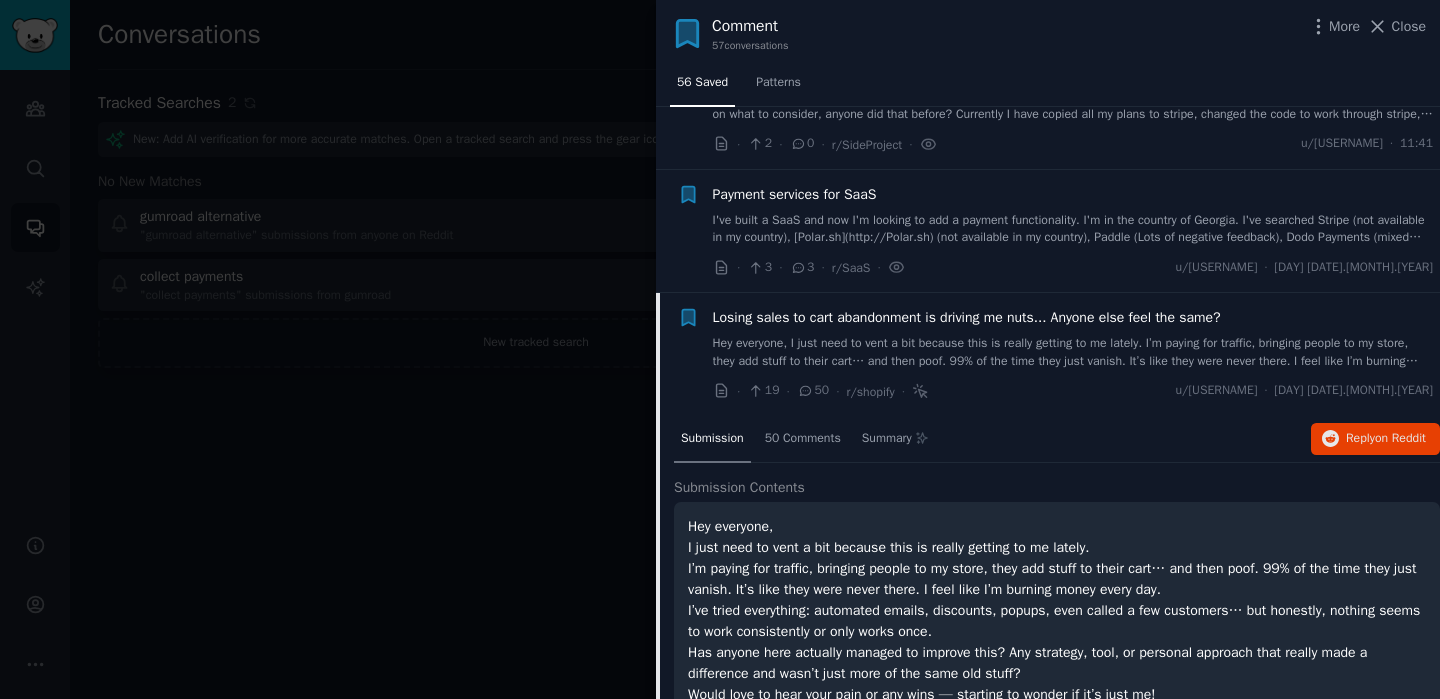 scroll, scrollTop: 309, scrollLeft: 0, axis: vertical 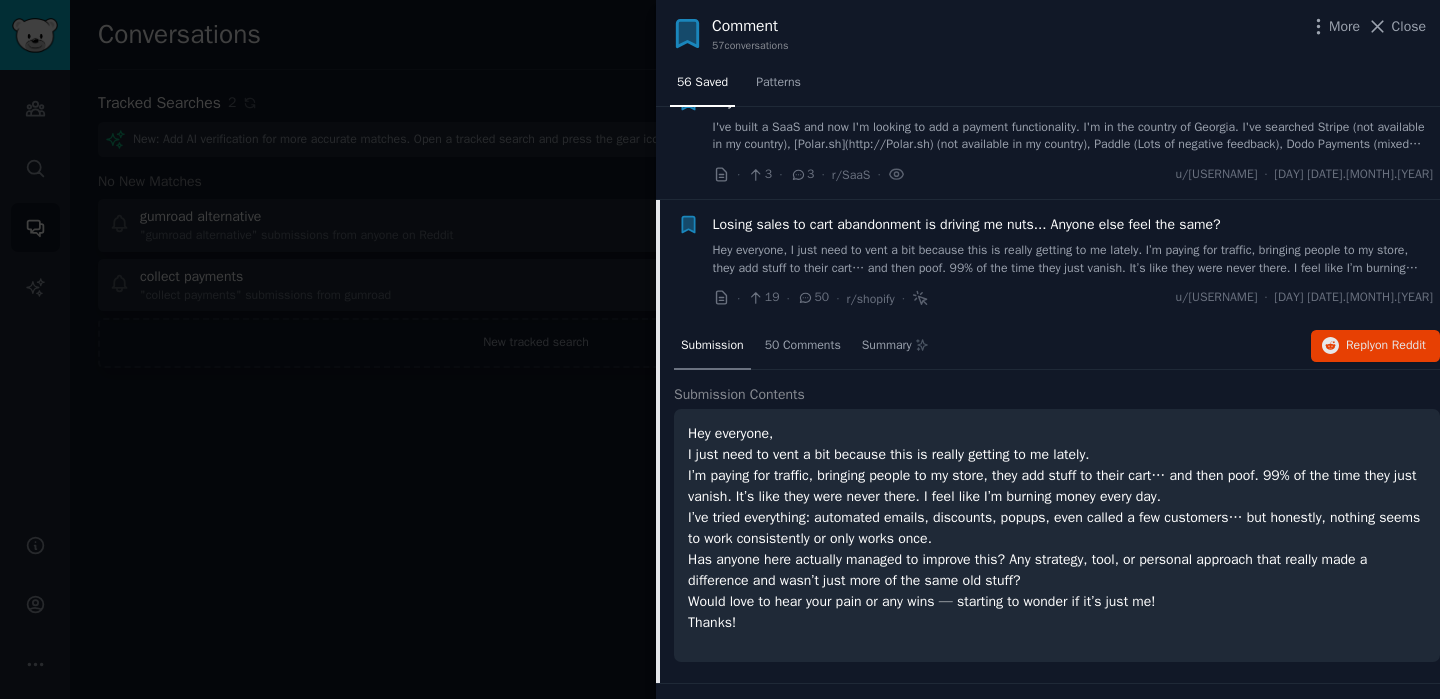 click on "Hey everyone,
I just need to vent a bit because this is really getting to me lately.
I’m paying for traffic, bringing people to my store, they add stuff to their cart… and then poof. 99% of the time they just vanish. It’s like they were never there. I feel like I’m burning money every day.
I’ve tried everything: automated emails, discounts, popups, even called a few customers… but honestly, nothing seems to work consistently or only works once.
Has anyone here actually managed to improve this? Any strategy, tool, or personal approach that really made a difference and wasn’t just more of the same old stuff?
Would love to hear your pain or any wins — starting to wonder if it’s just me!
Thanks!" at bounding box center (1073, 259) 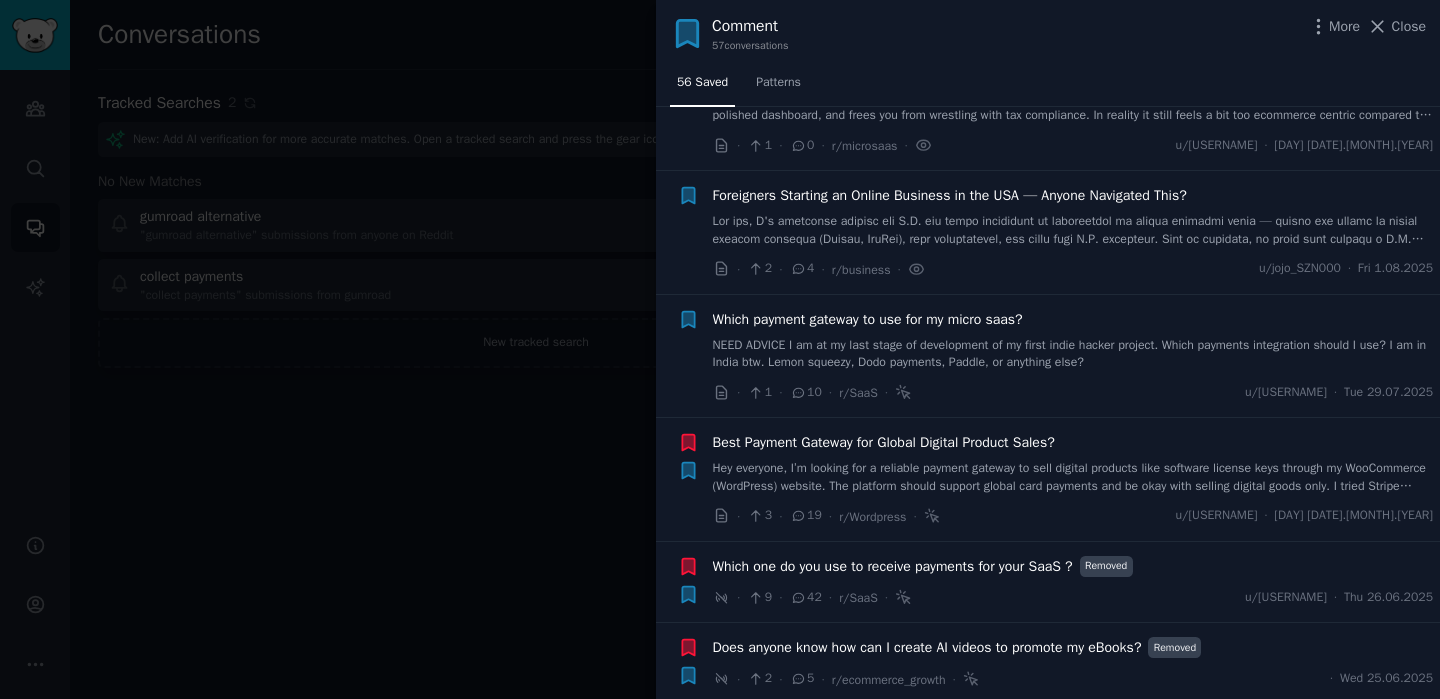 scroll, scrollTop: 613, scrollLeft: 0, axis: vertical 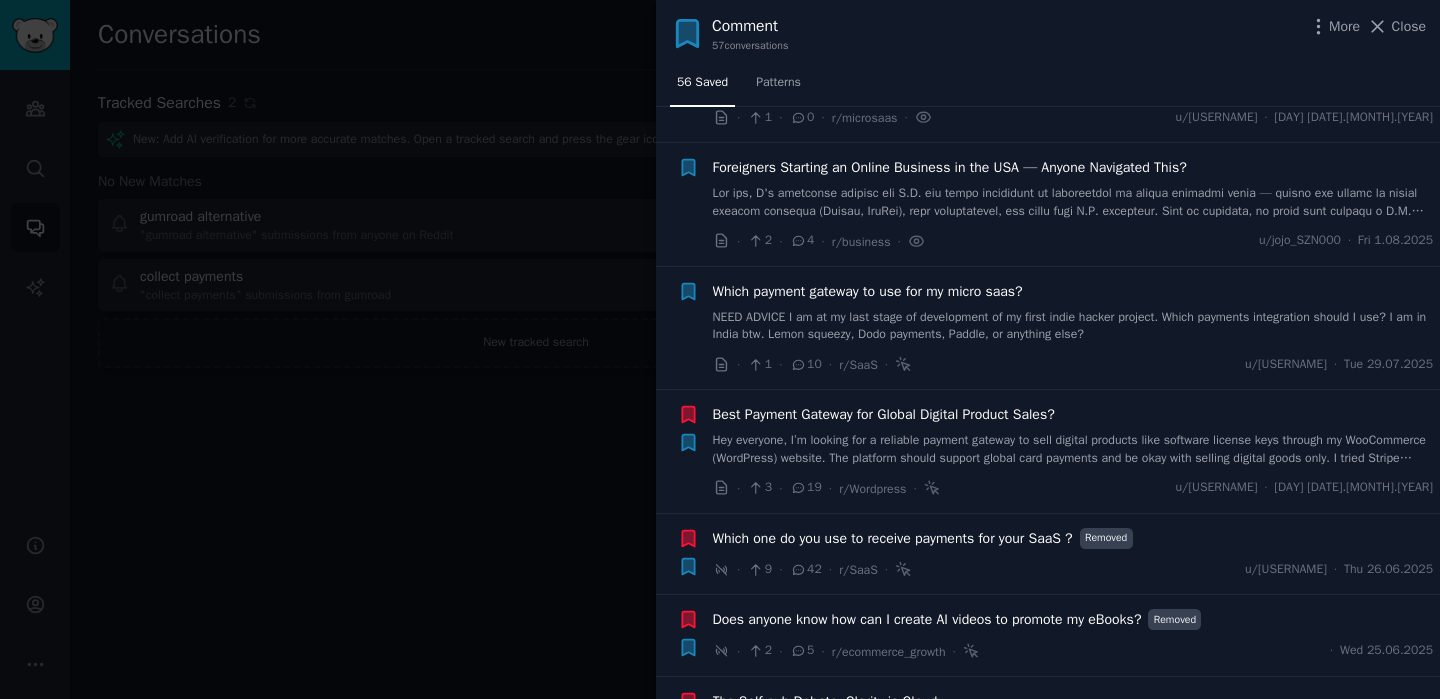 click on "NEED ADVICE
I am at my last stage of development of my first indie hacker project.
Which payments integration should I use? I am in India btw.
Lemon squeezy, Dodo payments, Paddle, or anything else?" at bounding box center (1073, 326) 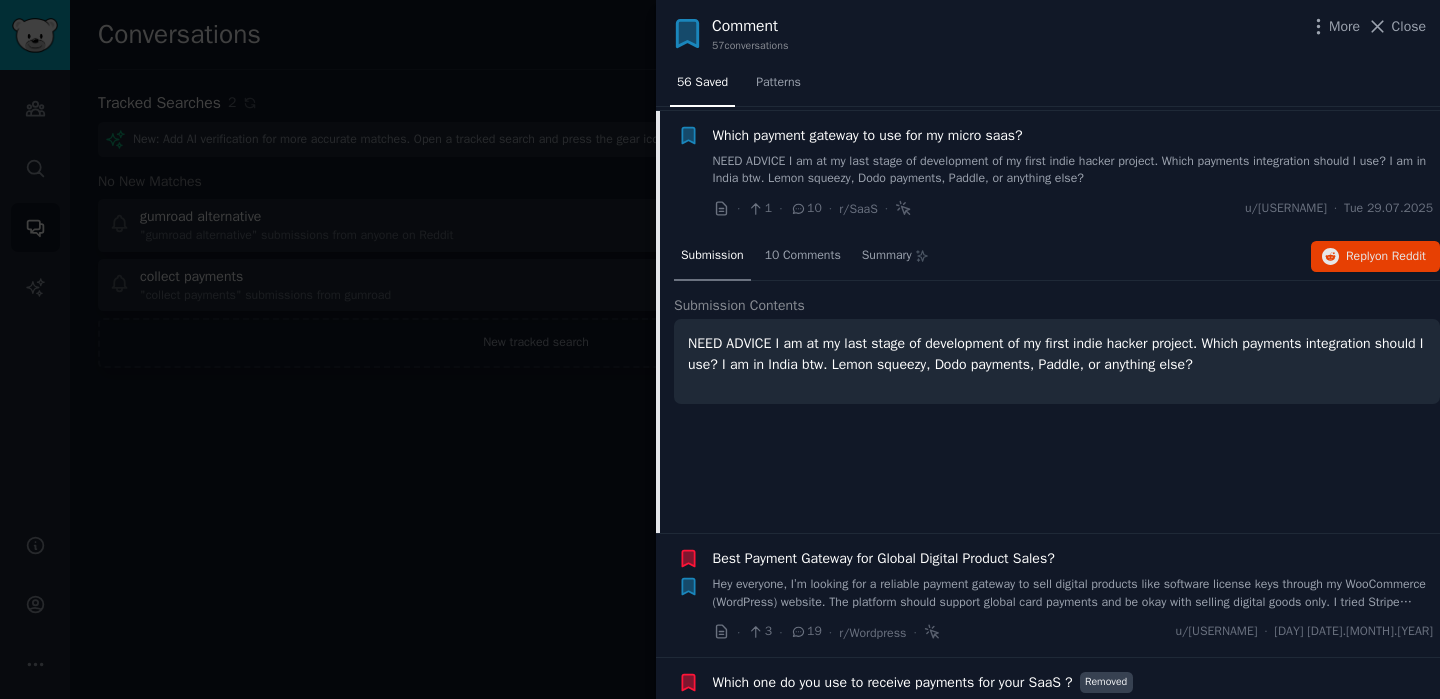 scroll, scrollTop: 772, scrollLeft: 0, axis: vertical 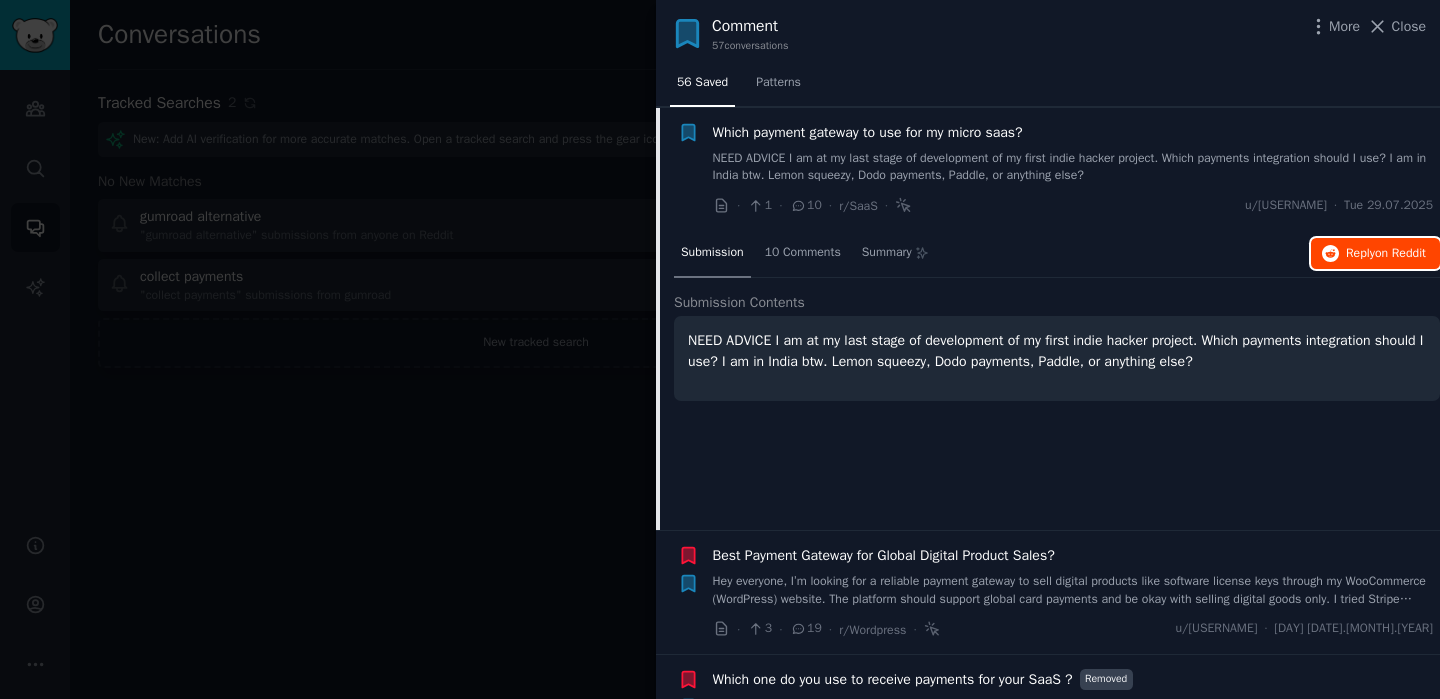click on "on Reddit" at bounding box center (1400, 253) 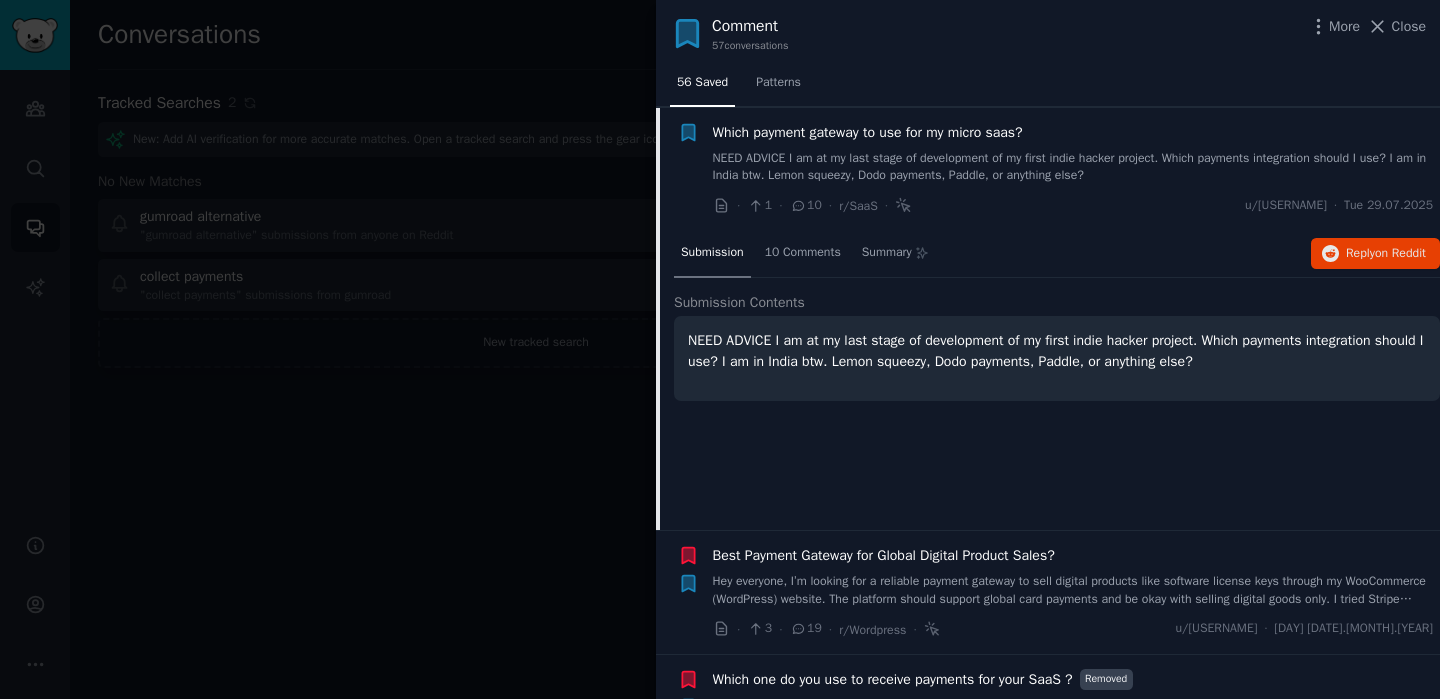 click on "NEED ADVICE
I am at my last stage of development of my first indie hacker project.
Which payments integration should I use? I am in India btw.
Lemon squeezy, Dodo payments, Paddle, or anything else?" at bounding box center [1073, 167] 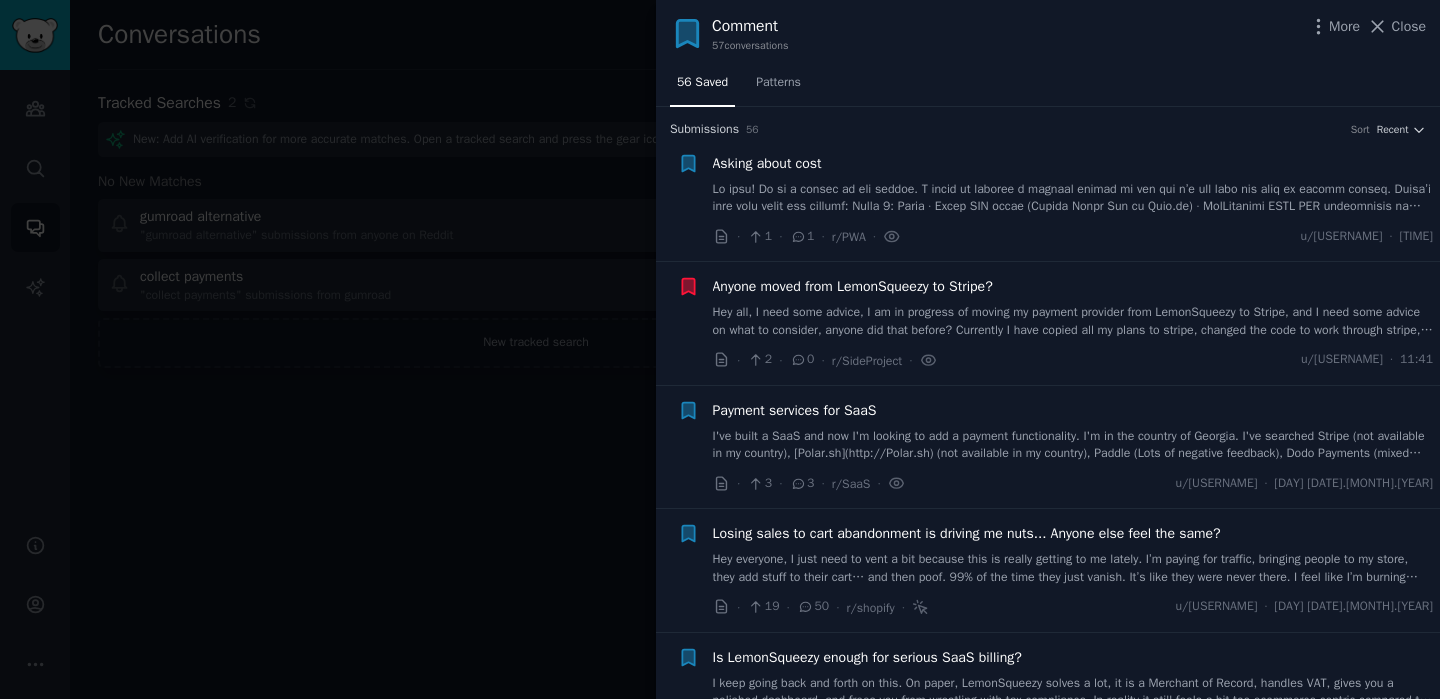 scroll, scrollTop: 18, scrollLeft: 0, axis: vertical 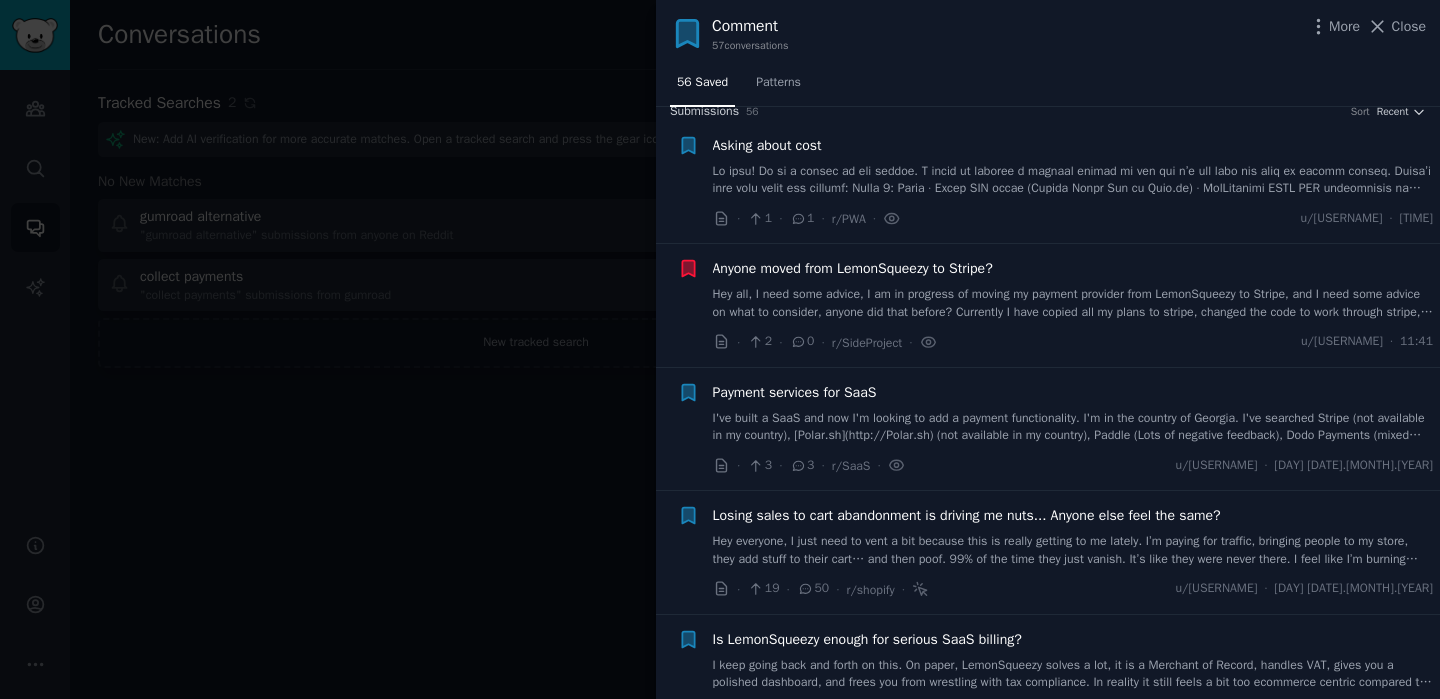 click on "Losing sales to cart abandonment is driving me nuts... Anyone else feel the same? Hey everyone,
I just need to vent a bit because this is really getting to me lately.
I’m paying for traffic, bringing people to my store, they add stuff to their cart… and then poof. 99% of the time they just vanish. It’s like they were never there. I feel like I’m burning money every day.
I’ve tried everything: automated emails, discounts, popups, even called a few customers… but honestly, nothing seems to work consistently or only works once.
Has anyone here actually managed to improve this? Any strategy, tool, or personal approach that really made a difference and wasn’t just more of the same old stuff?
Would love to hear your pain or any wins — starting to wonder if it’s just me!
Thanks!" at bounding box center [1073, 536] 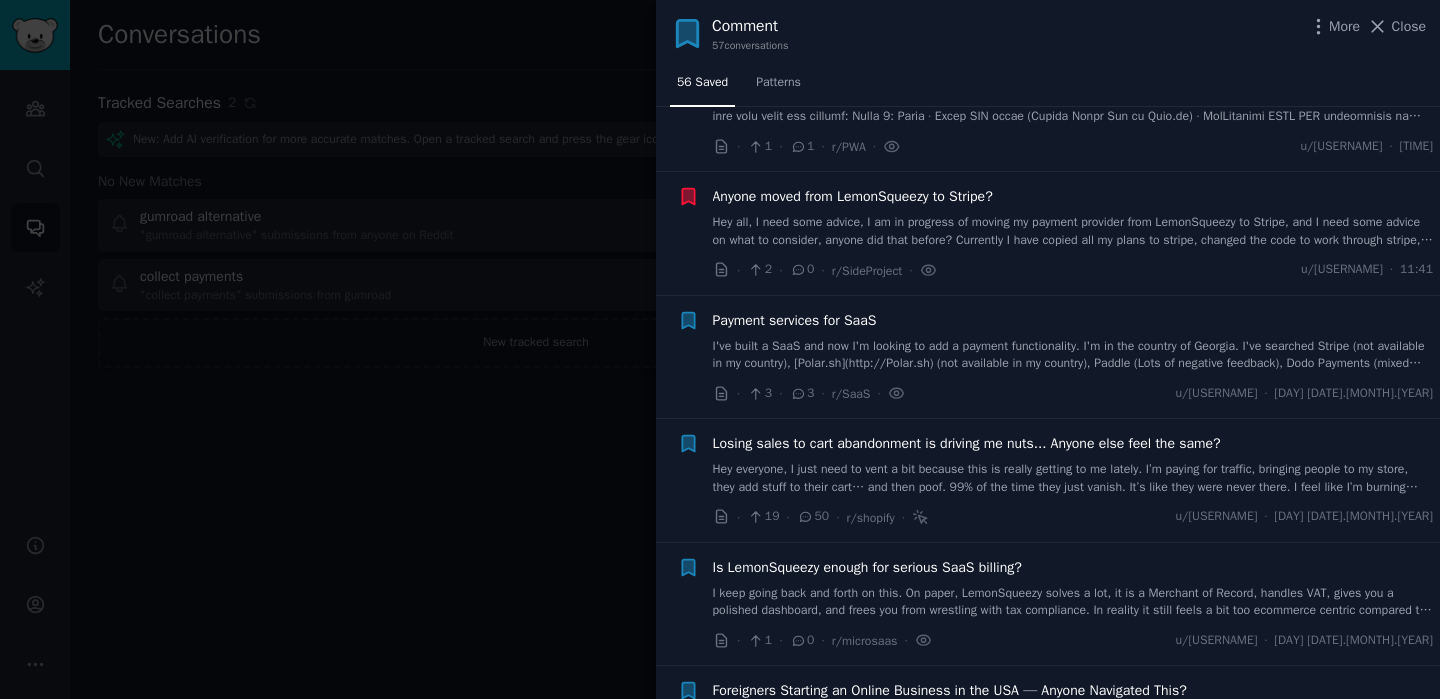 scroll, scrollTop: 108, scrollLeft: 0, axis: vertical 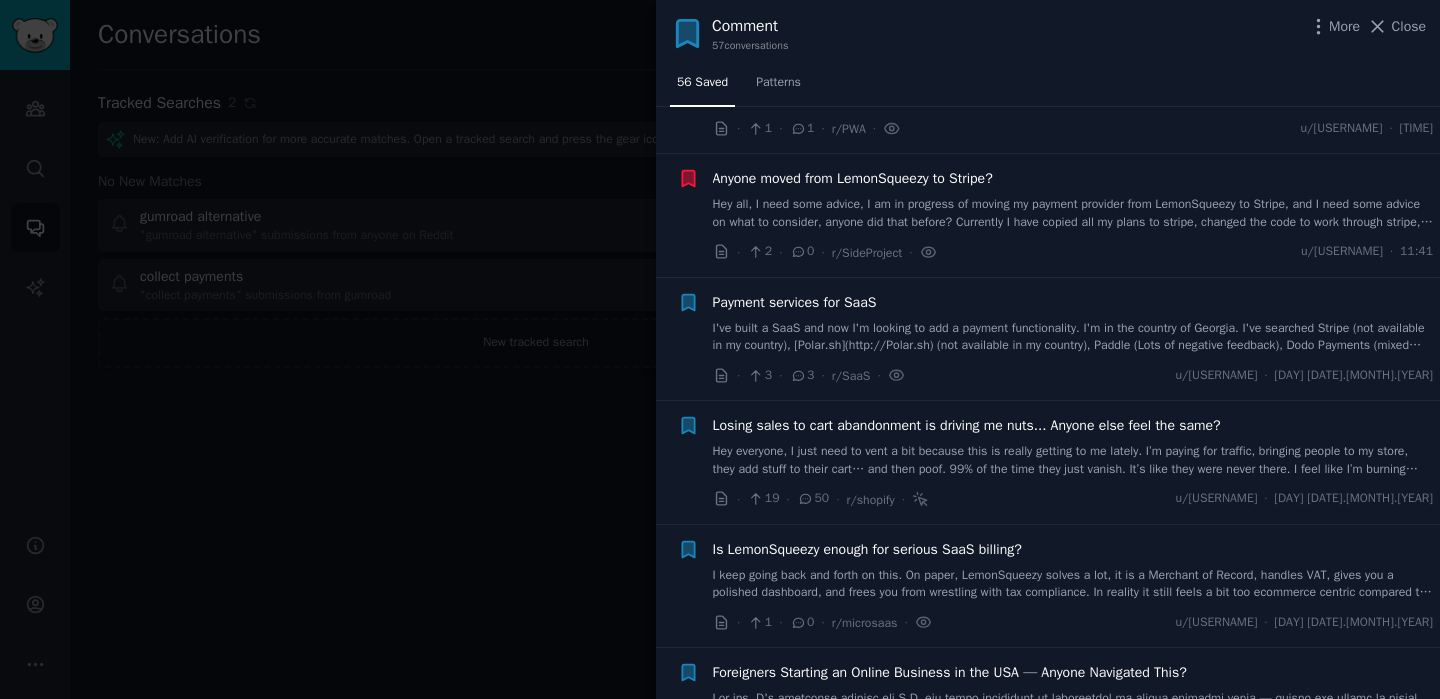 click on "I keep going back and forth on this. On paper, LemonSqueezy solves a lot, it is a Merchant of Record, handles VAT, gives you a polished dashboard, and frees you from wrestling with tax compliance. In reality it still feels a bit too ecommerce centric compared to Stripe. In my current project (https://saasap.pro) I originally planned to support both Stripe and LemonSqueezy, yet I am leaning toward using only Lemon now, mainly because it snaps cleanly into the webhook based tier management already bundled in the stack and lets me launch faster. The one drawback I have hit is that products and subscriptions must be created through their own dashboard, you cannot seed them from your own admin panel, which could become painful when I want users to upgrade inside my UI. Has anyone scaled past early traction with LemonSqueezy and kept it as a long term solution, and how did you work around the limitation of managing plans only through their interface?" at bounding box center [1073, 584] 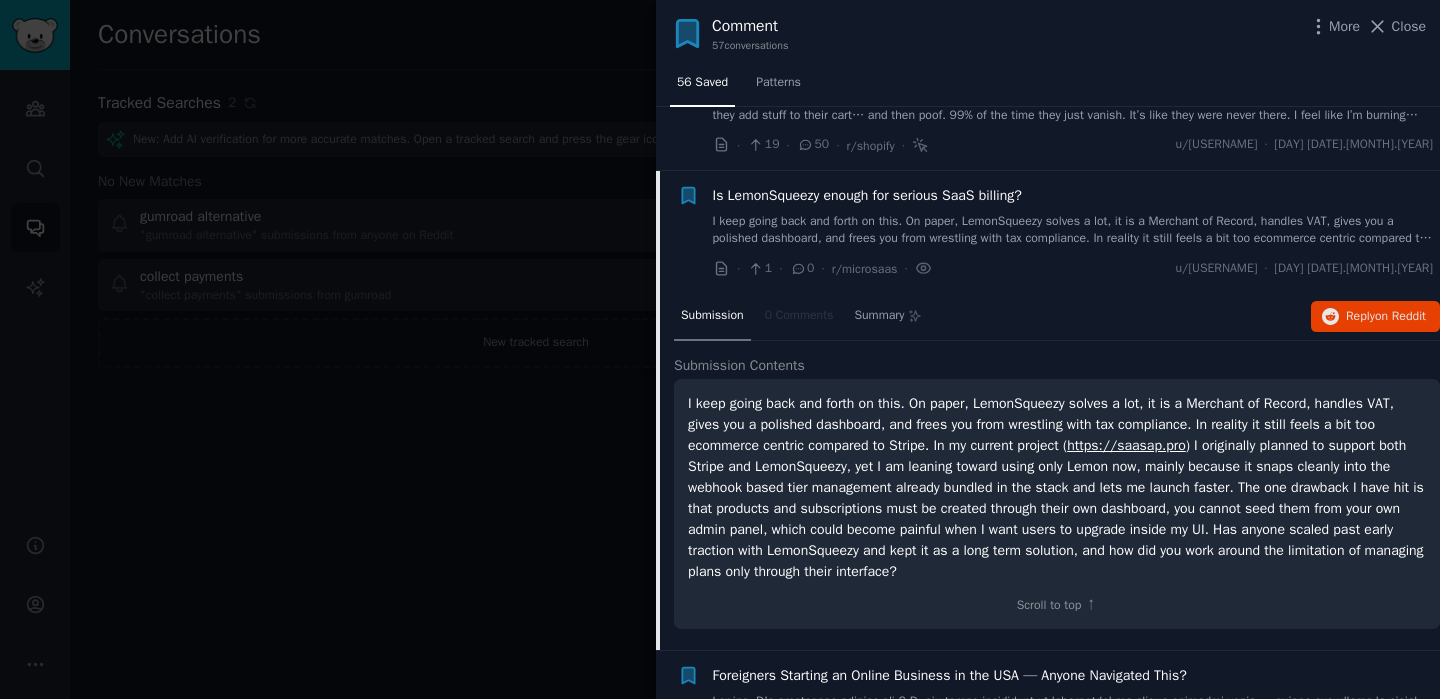 scroll, scrollTop: 525, scrollLeft: 0, axis: vertical 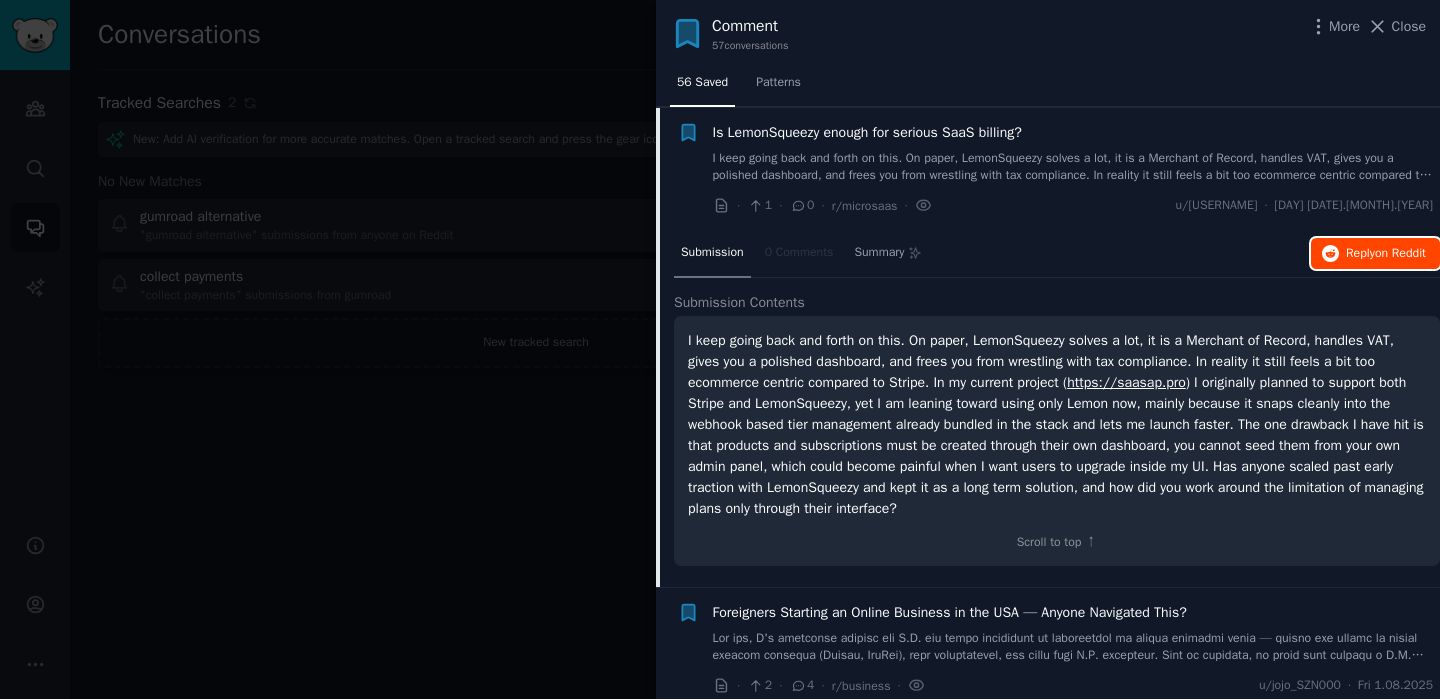 click on "Reply  on Reddit" at bounding box center [1386, 254] 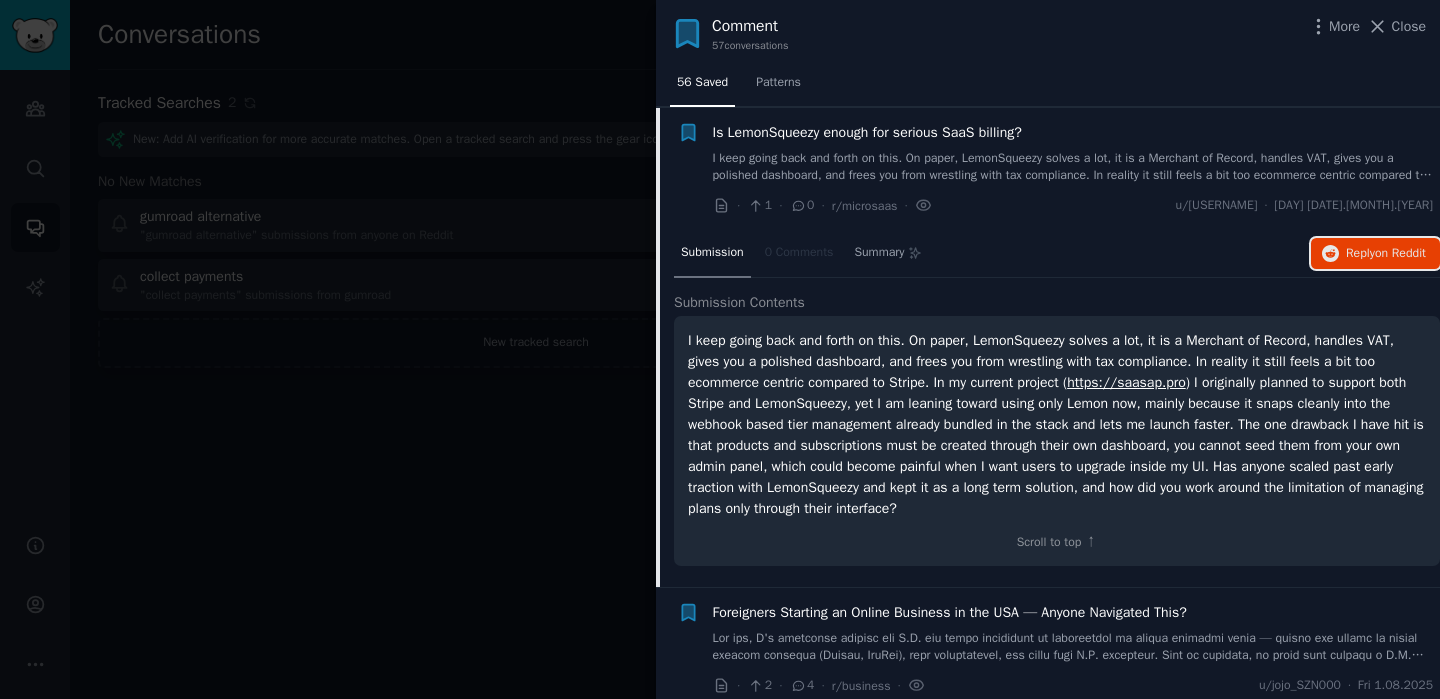type 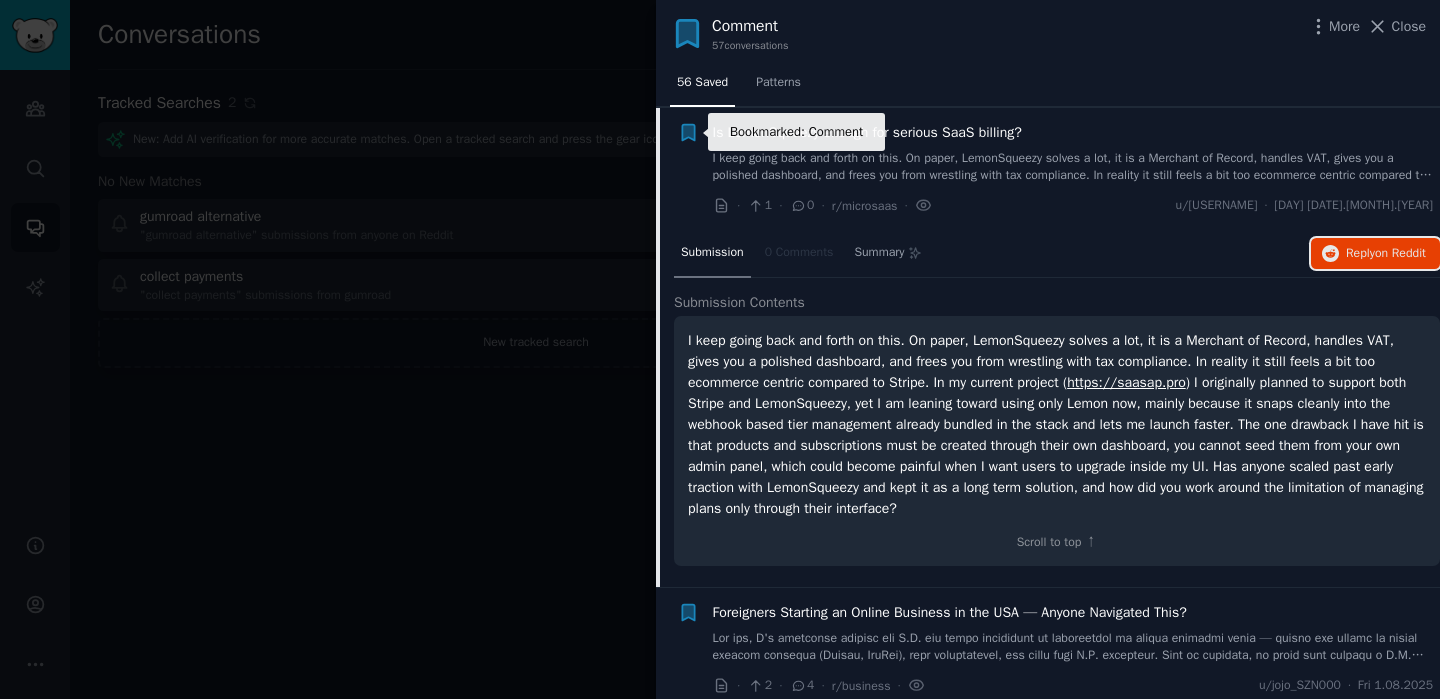 click 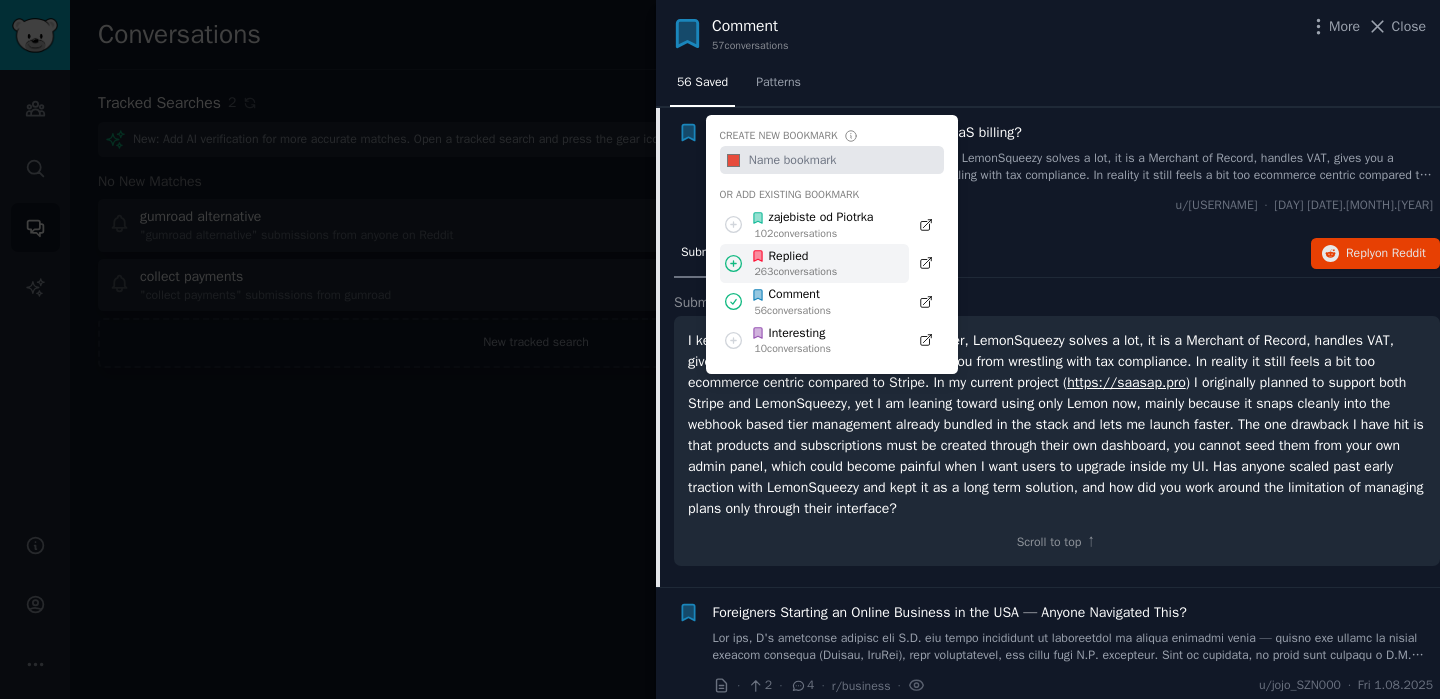 click 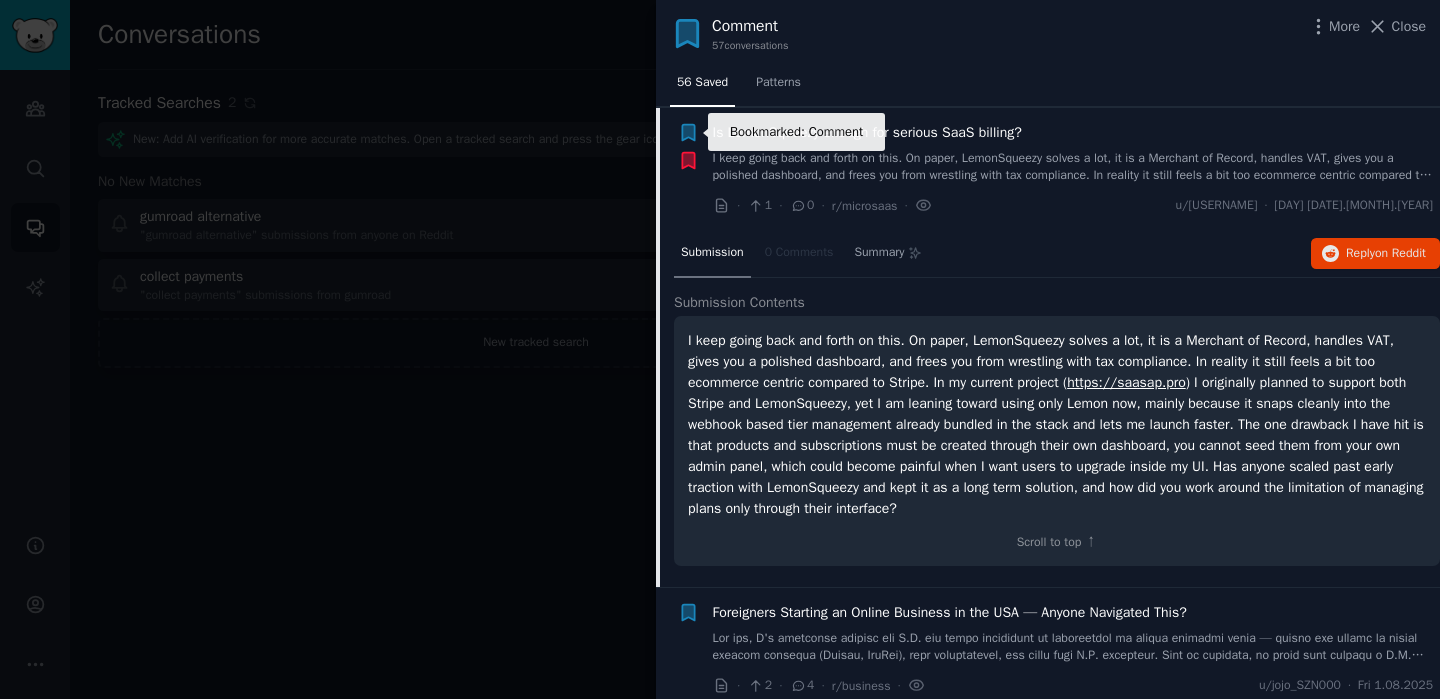 click 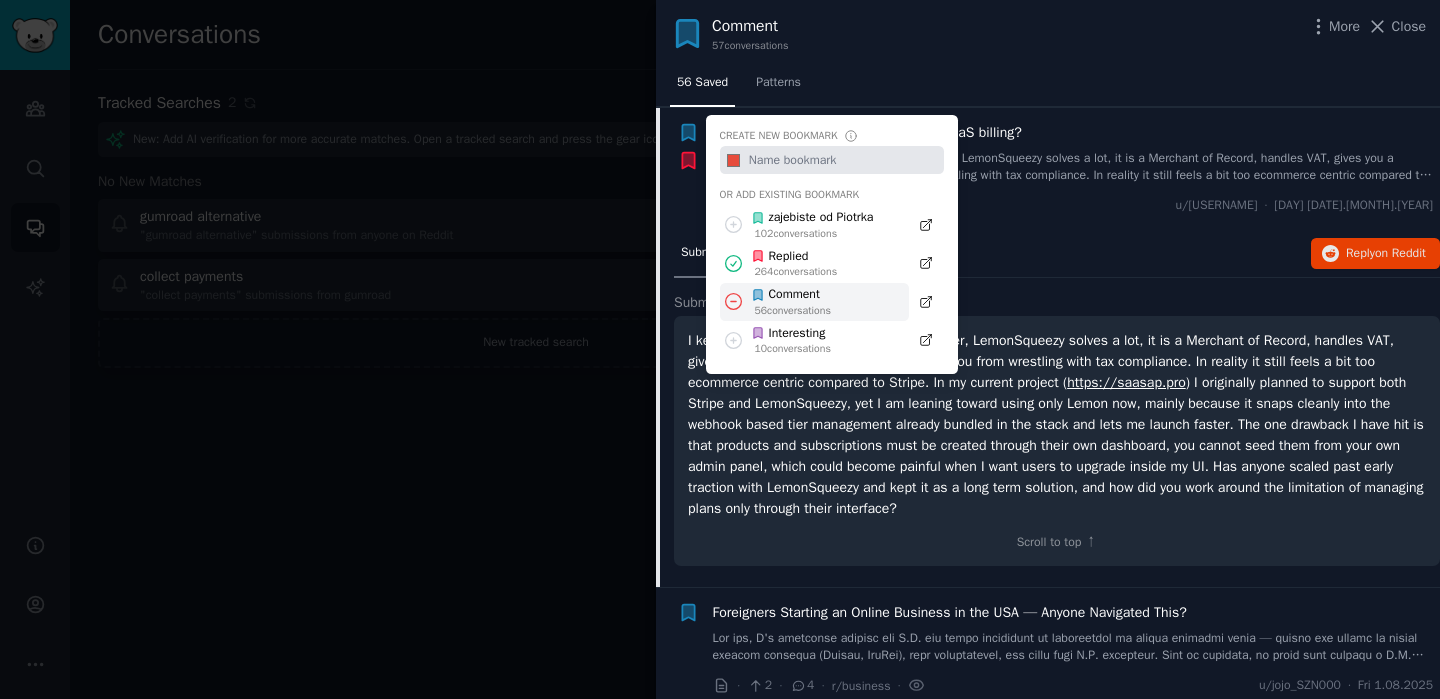 click 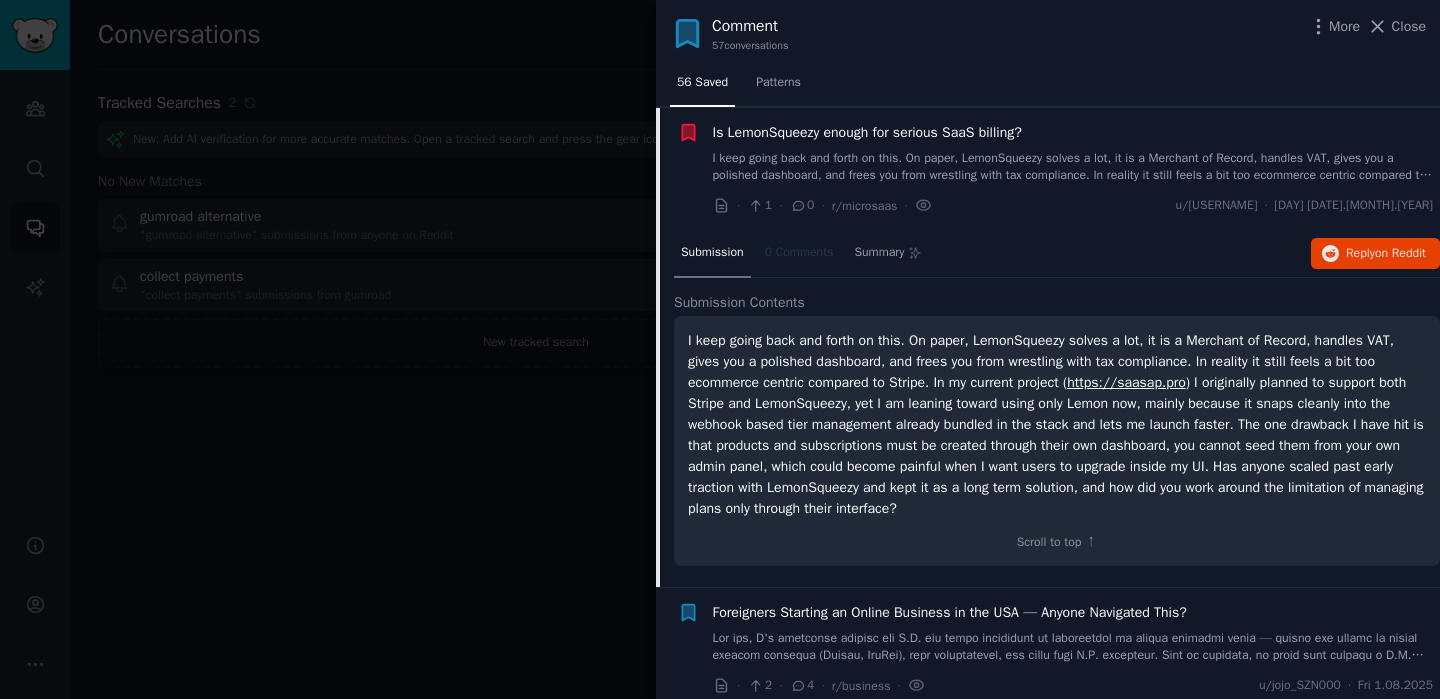 click on "Is LemonSqueezy enough for serious SaaS billing? I keep going back and forth on this. On paper, LemonSqueezy solves a lot, it is a Merchant of Record, handles VAT, gives you a polished dashboard, and frees you from wrestling with tax compliance. In reality it still feels a bit too ecommerce centric compared to Stripe. In my current project (https://saasap.pro) I originally planned to support both Stripe and LemonSqueezy, yet I am leaning toward using only Lemon now, mainly because it snaps cleanly into the webhook based tier management already bundled in the stack and lets me launch faster. The one drawback I have hit is that products and subscriptions must be created through their own dashboard, you cannot seed them from your own admin panel, which could become painful when I want users to upgrade inside my UI. Has anyone scaled past early traction with LemonSqueezy and kept it as a long term solution, and how did you work around the limitation of managing plans only through their interface?" at bounding box center (1073, 153) 